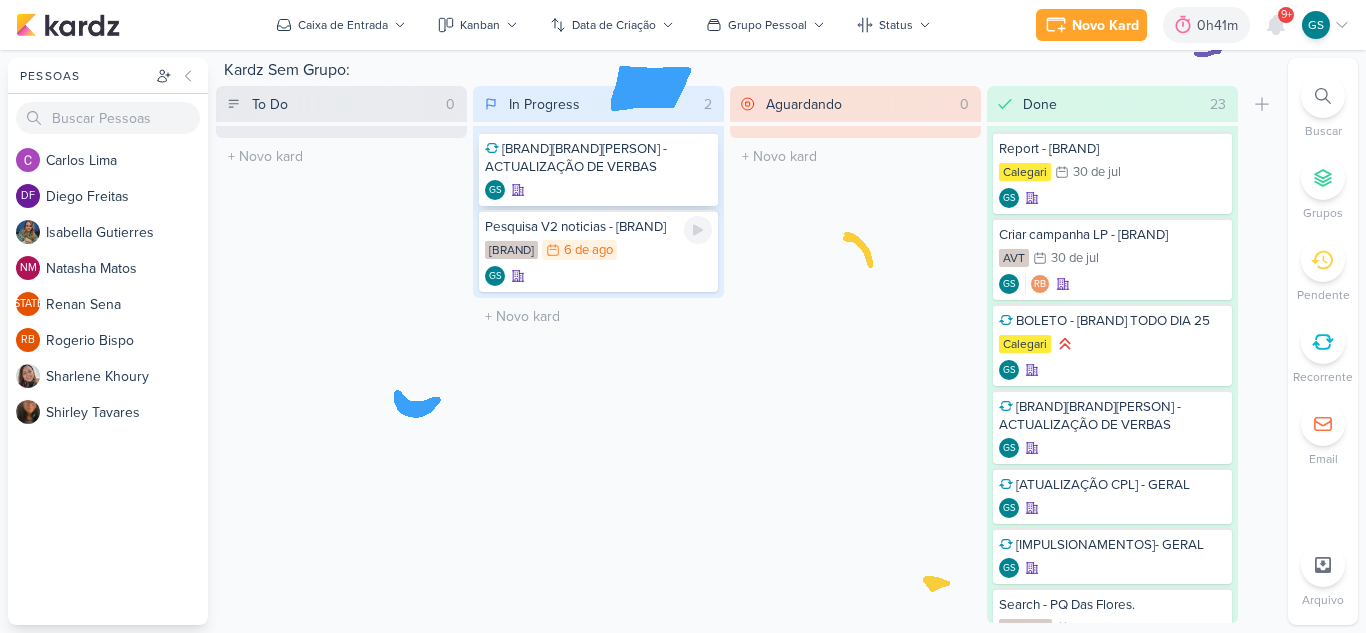 scroll, scrollTop: 0, scrollLeft: 0, axis: both 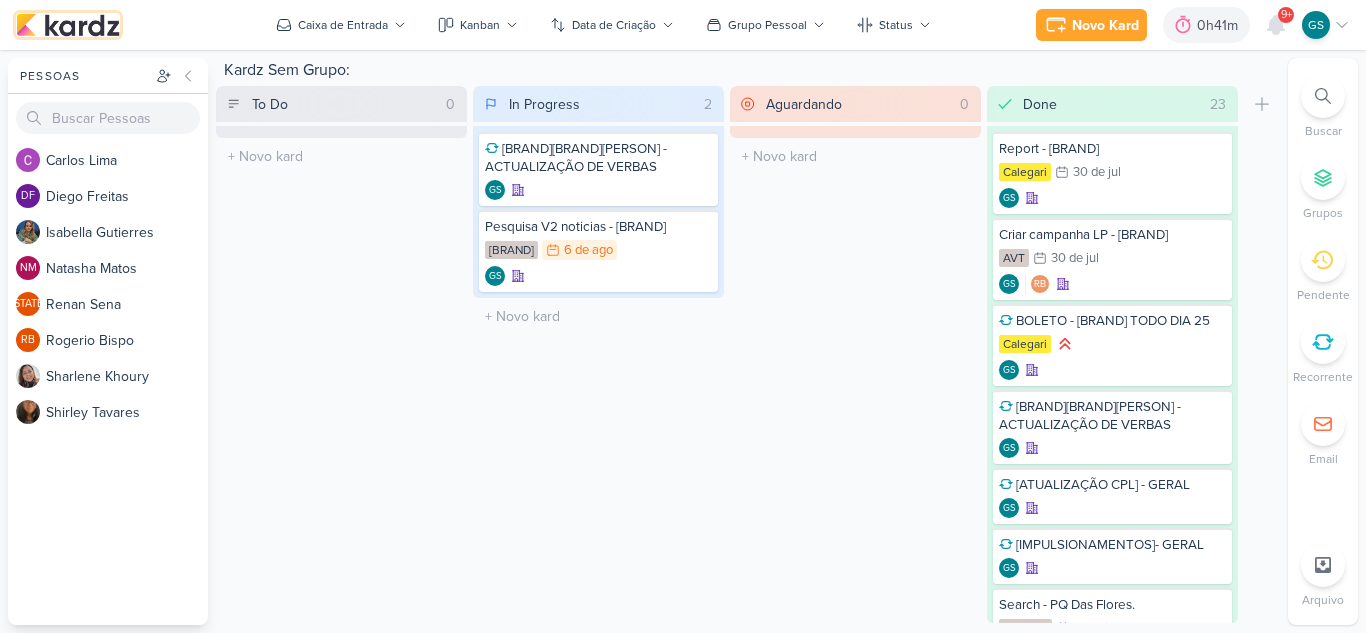 click at bounding box center [68, 25] 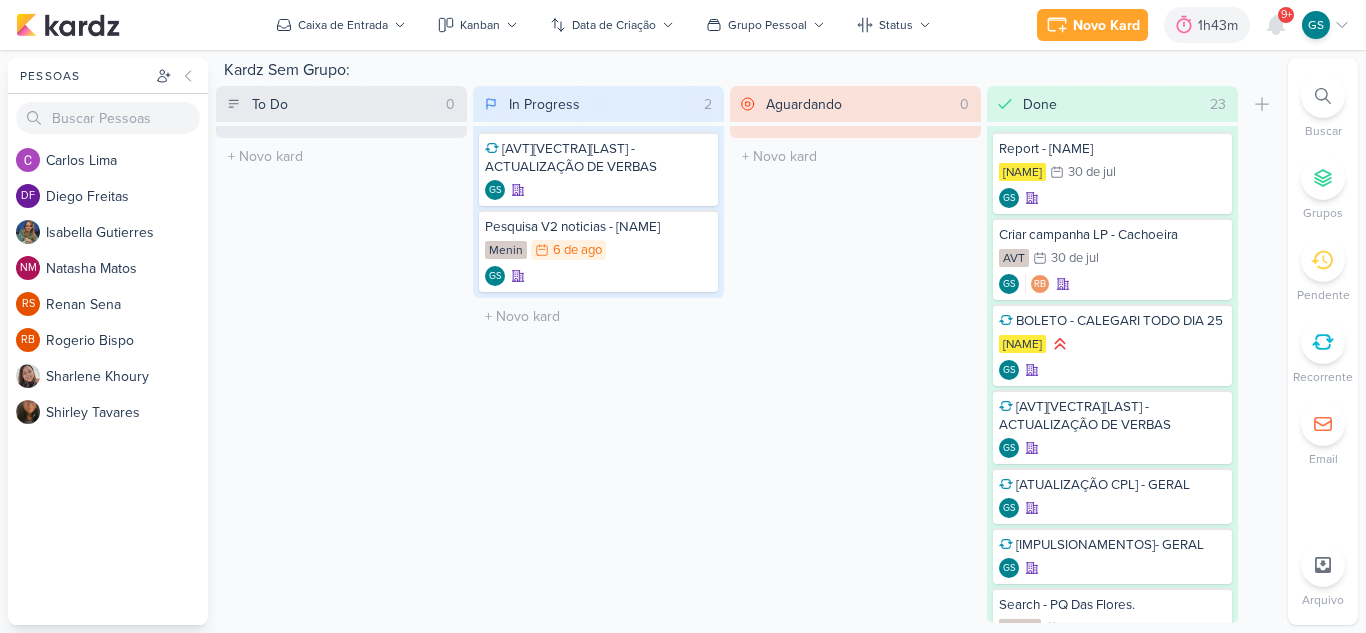scroll, scrollTop: 0, scrollLeft: 0, axis: both 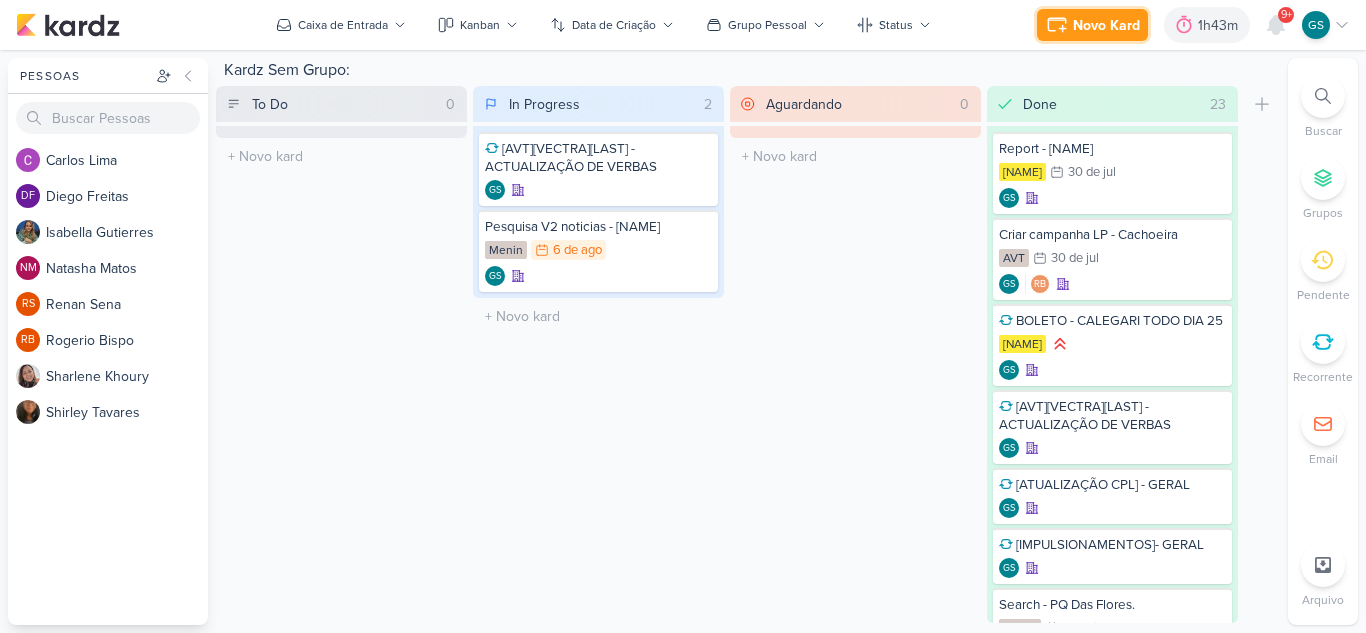 click on "Novo Kard" at bounding box center (1106, 25) 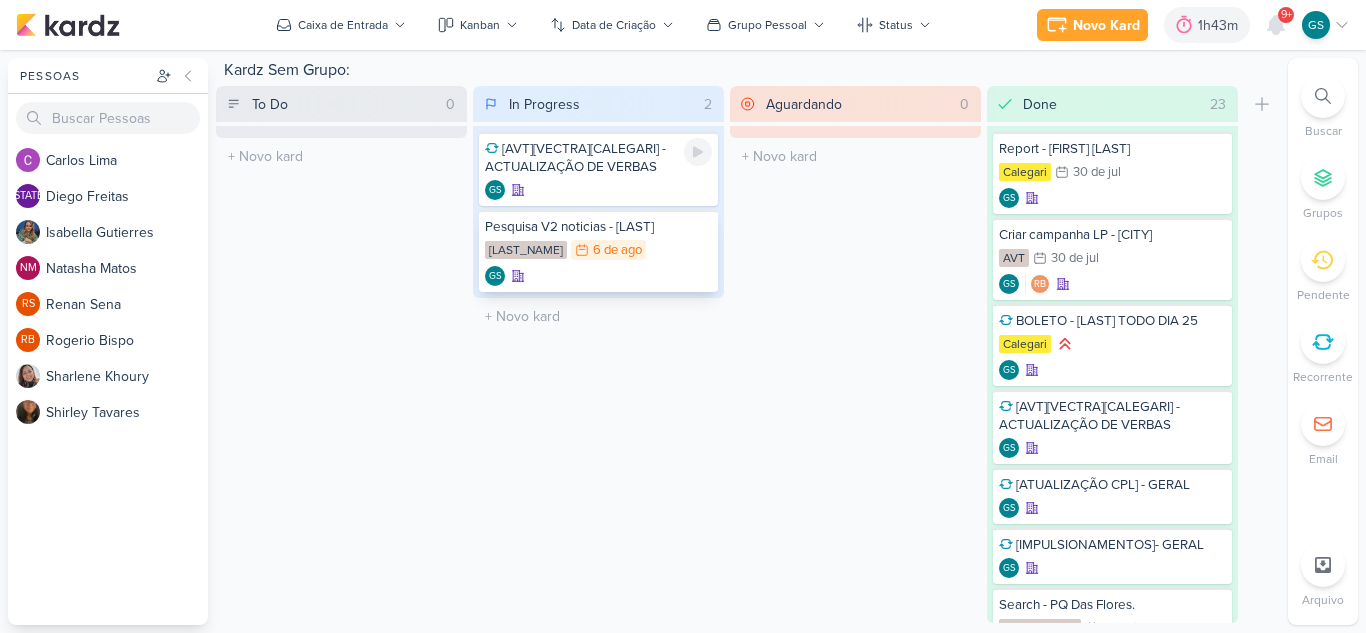 scroll, scrollTop: 0, scrollLeft: 0, axis: both 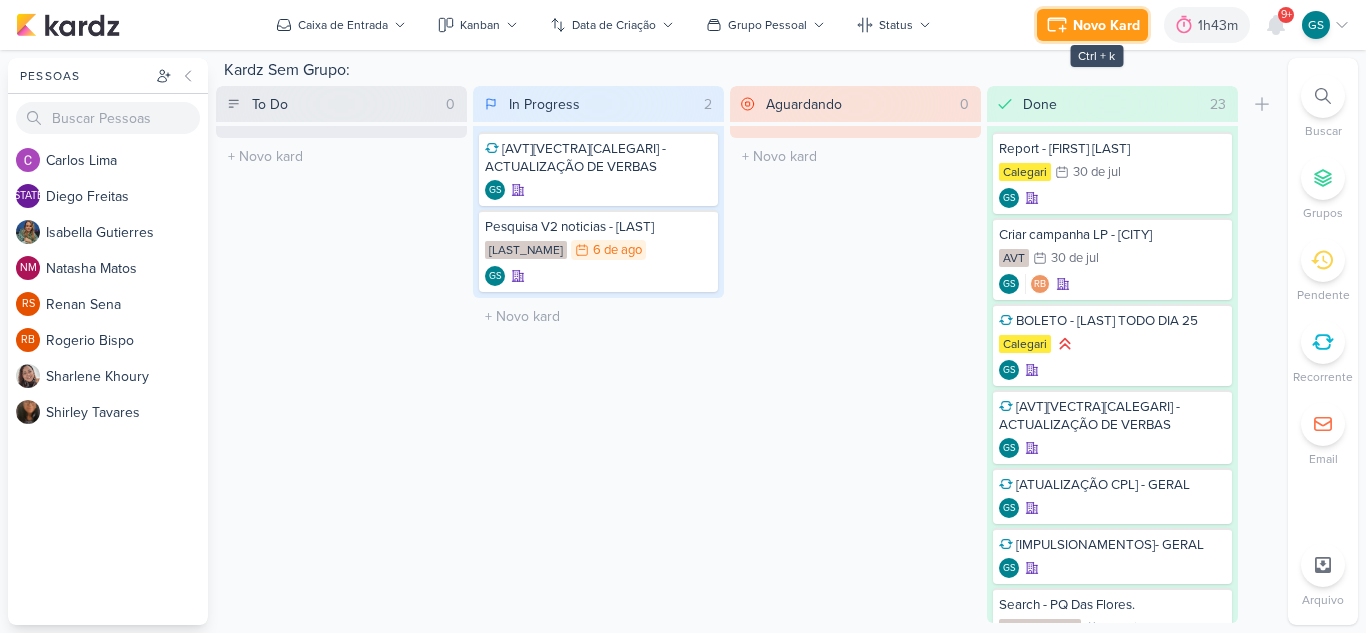 click on "Novo Kard" at bounding box center [1106, 25] 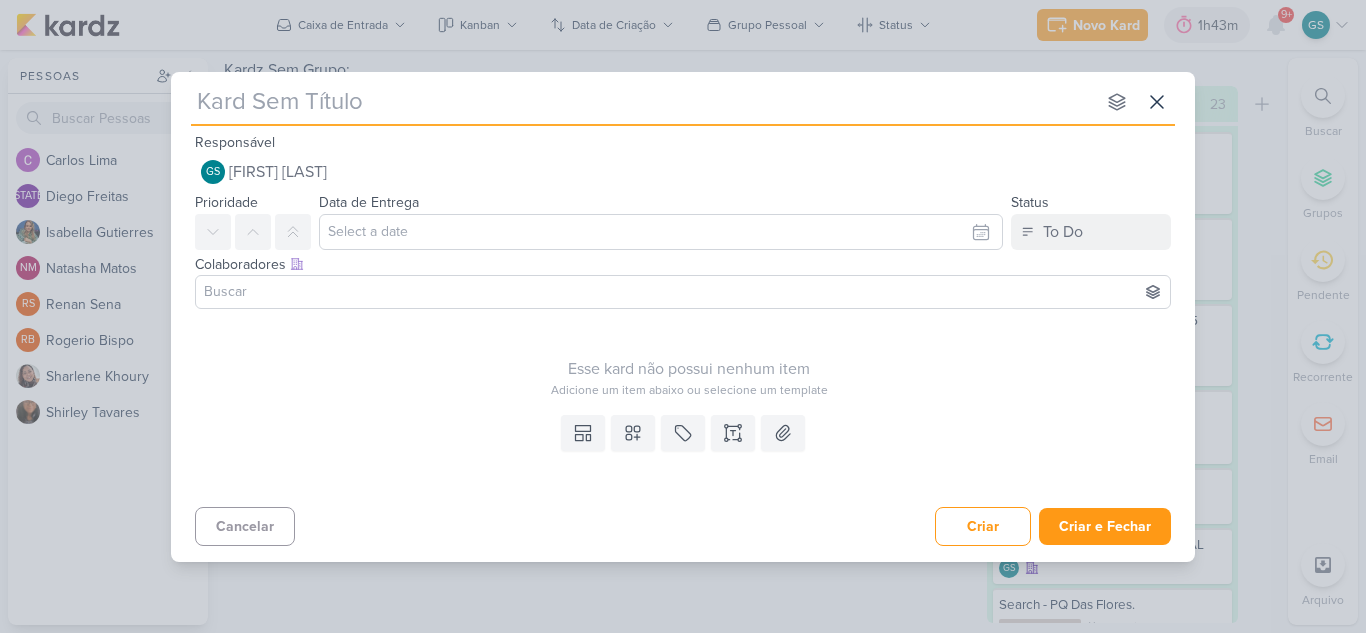 type on "R" 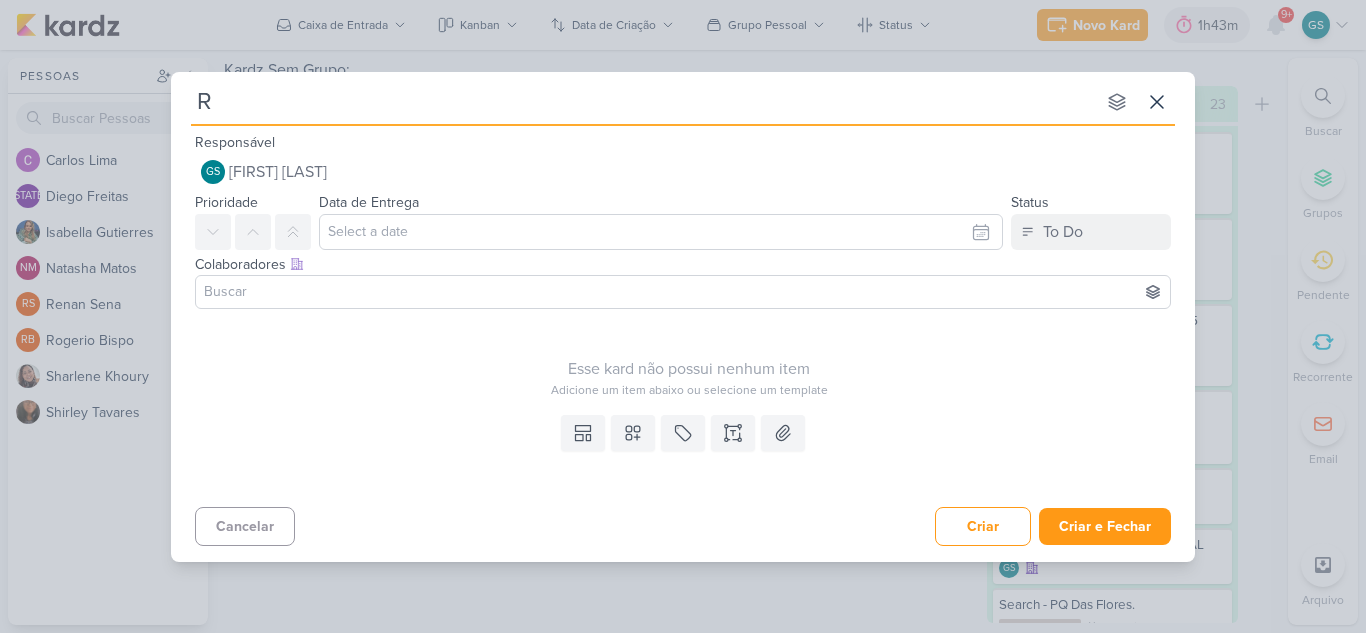 type 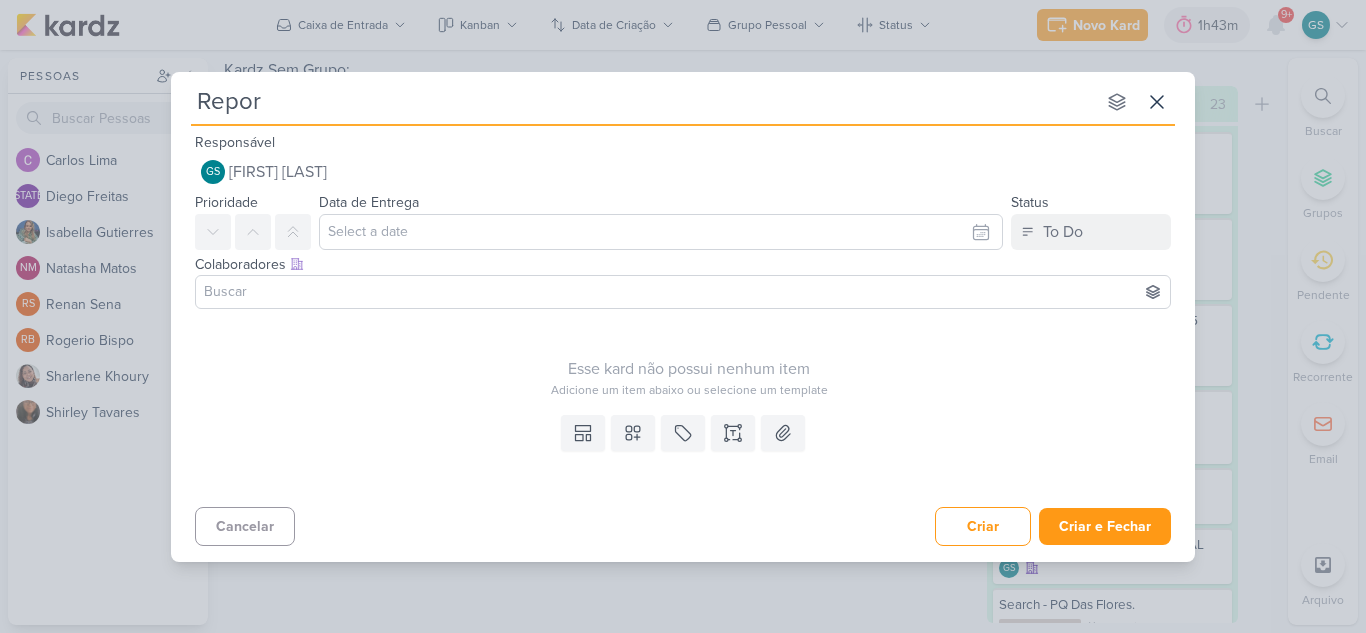 type on "Report" 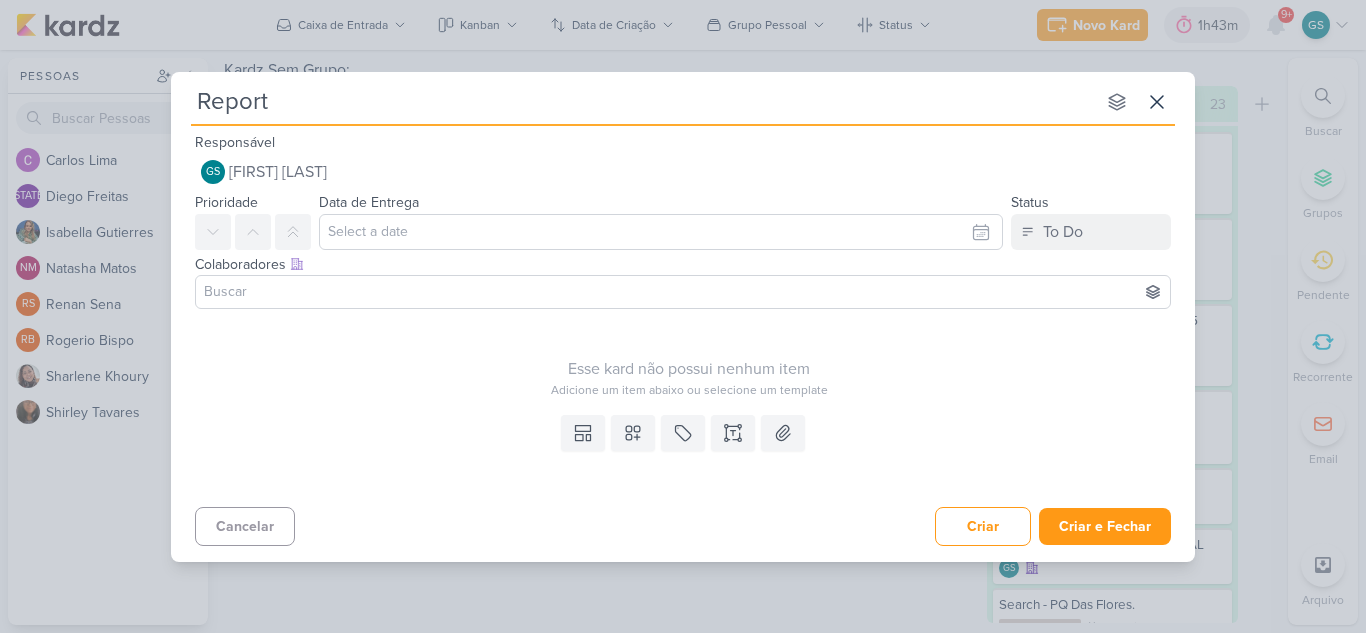 type 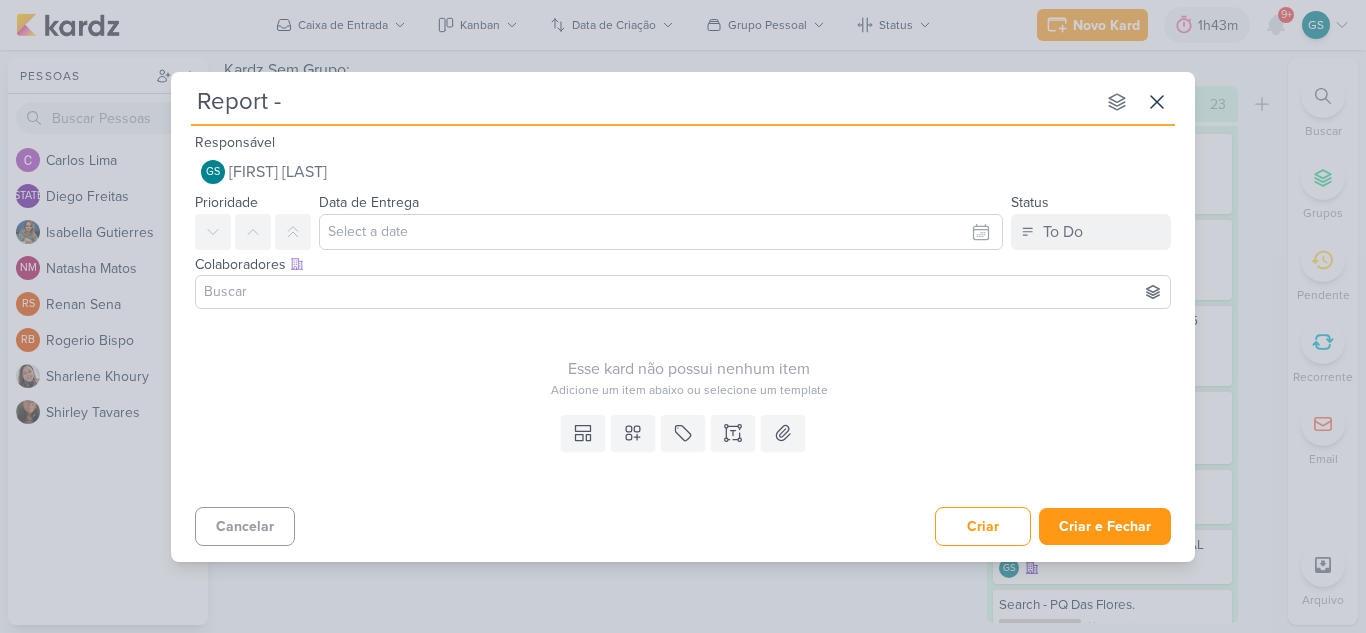 type on "Report -" 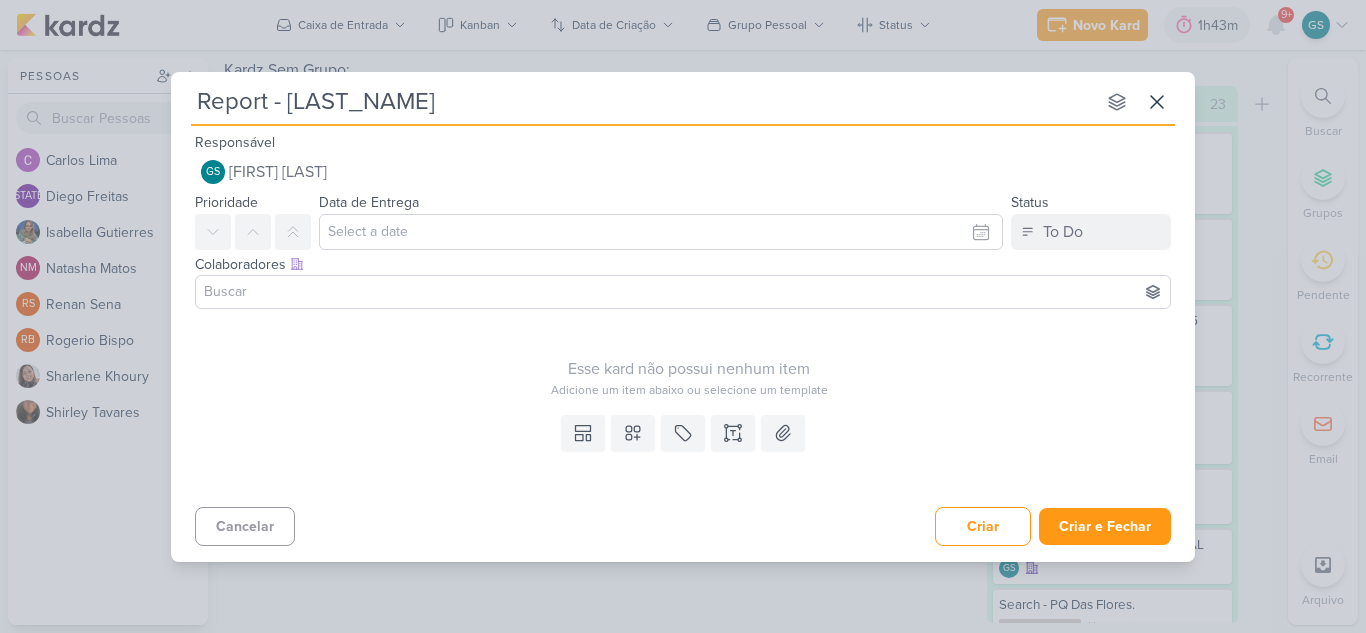 type on "Report - [LAST_NAME]" 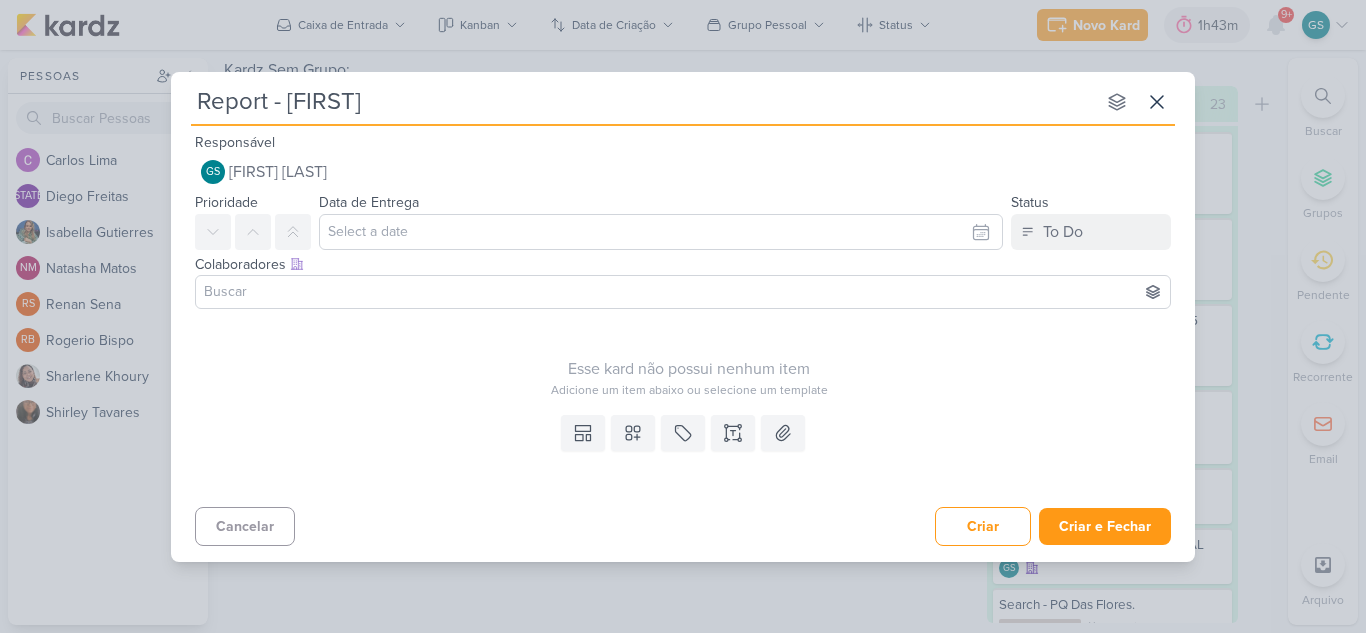 type 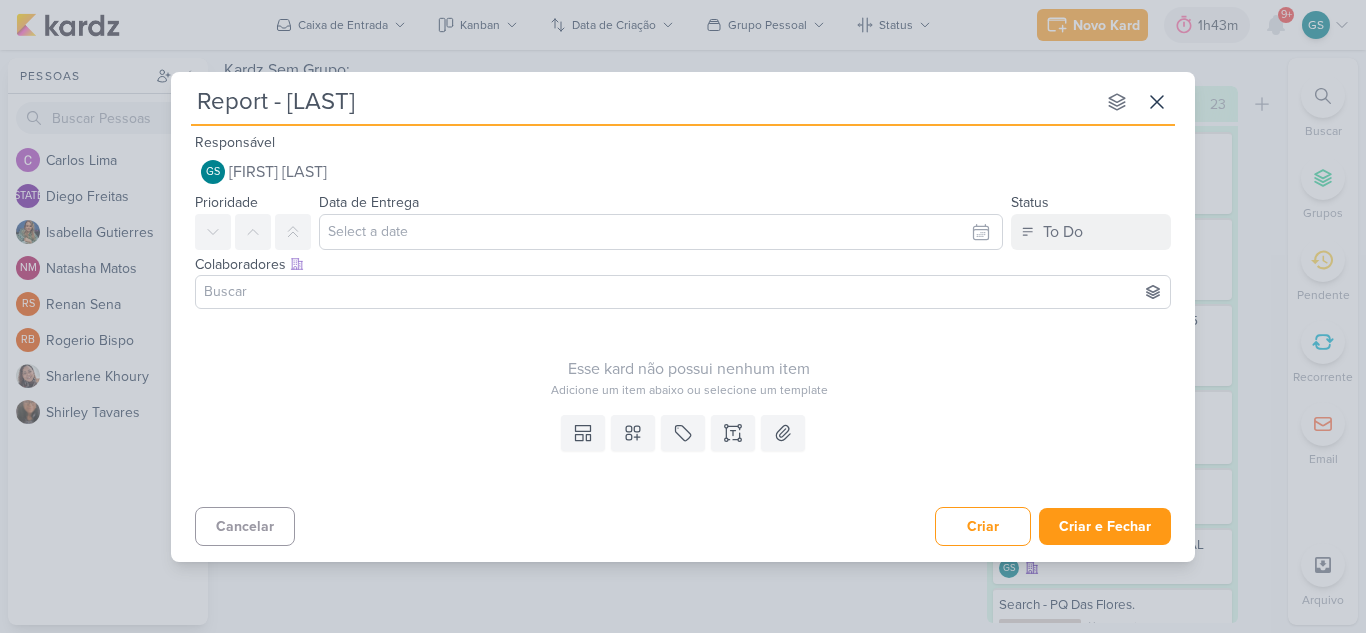 type on "Report - [FIRST] [LAST]" 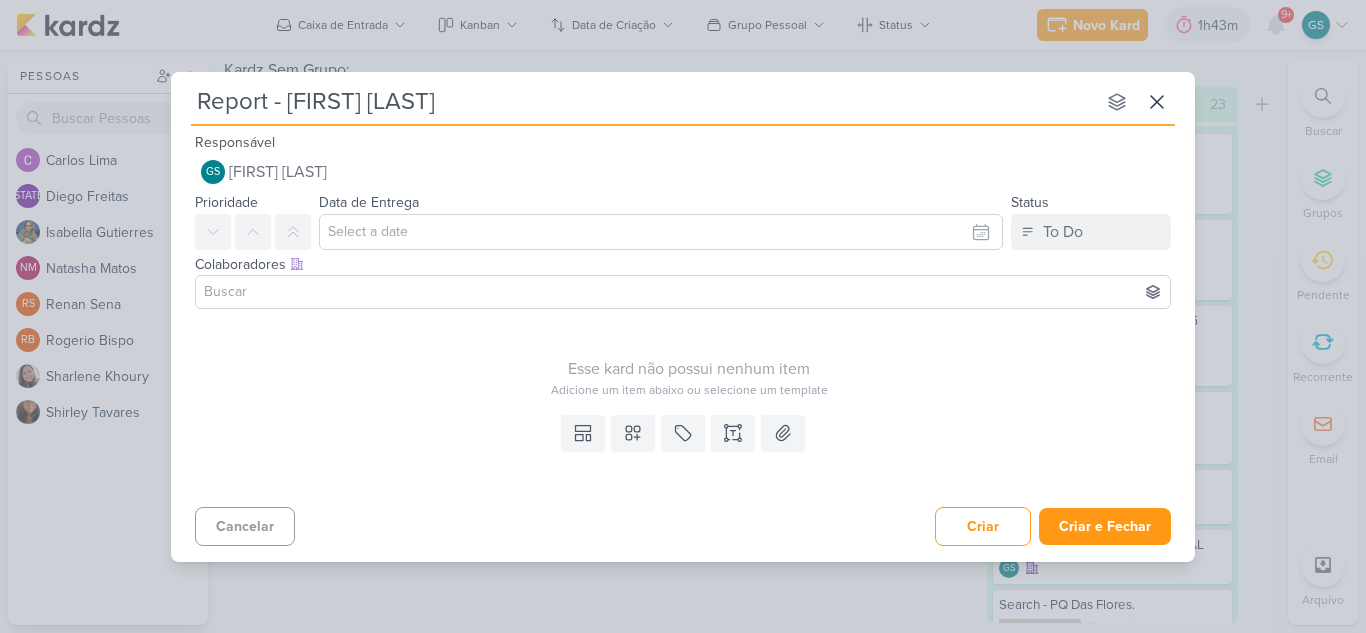 type 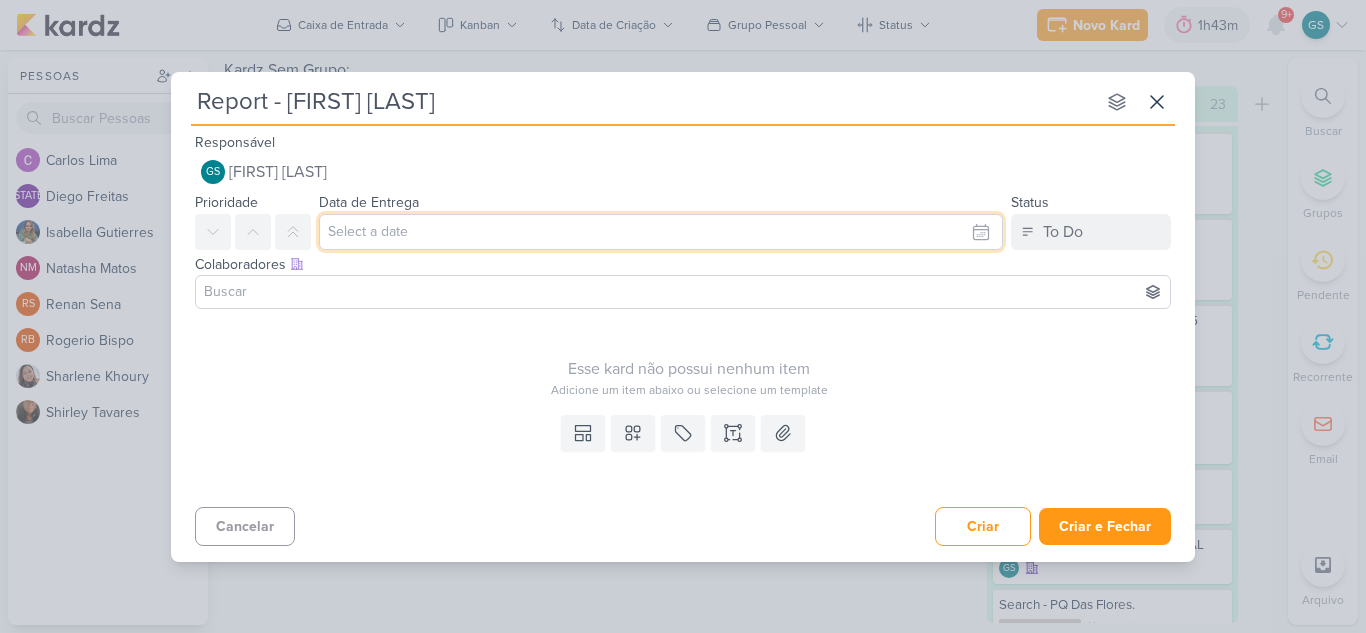click at bounding box center (661, 232) 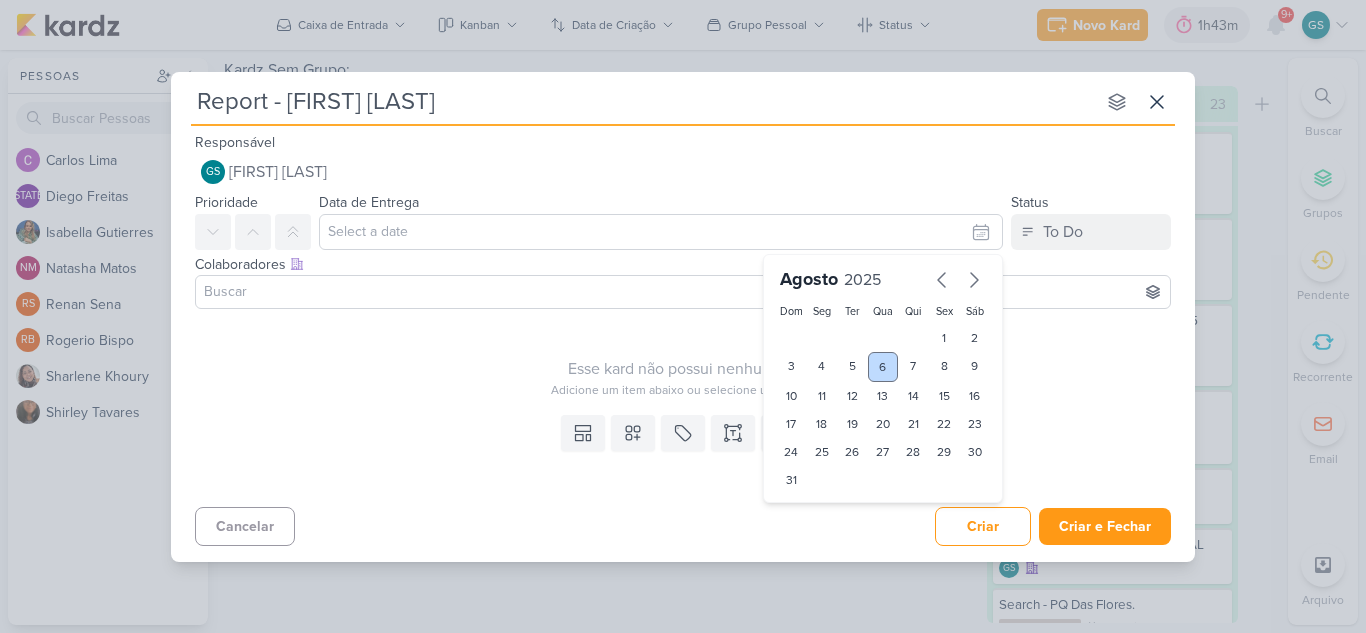 click on "6" at bounding box center (883, 367) 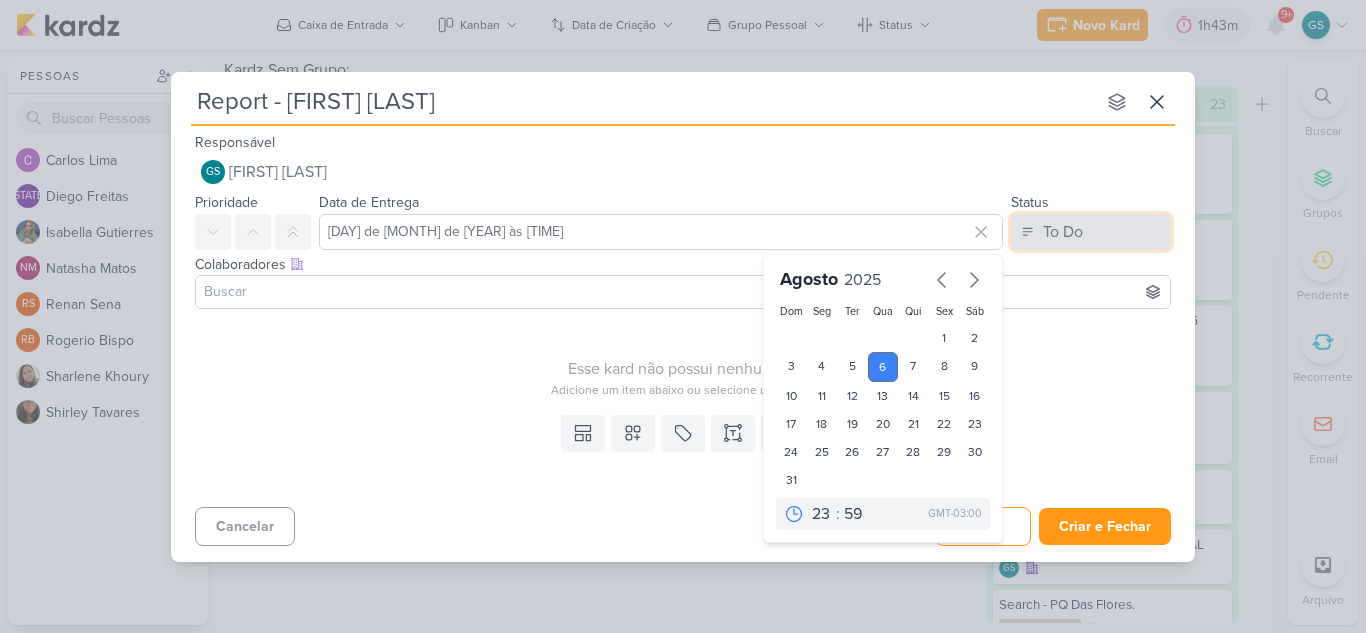 click on "To Do" at bounding box center [1063, 232] 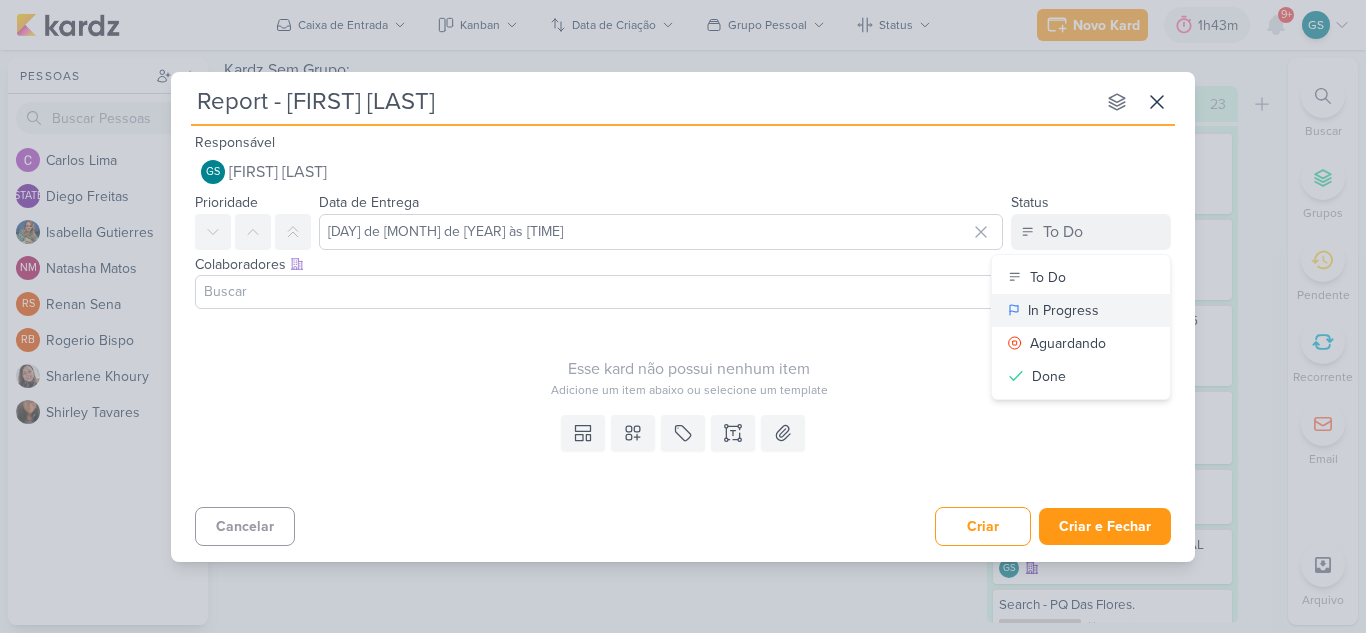 click on "In Progress" at bounding box center (1063, 310) 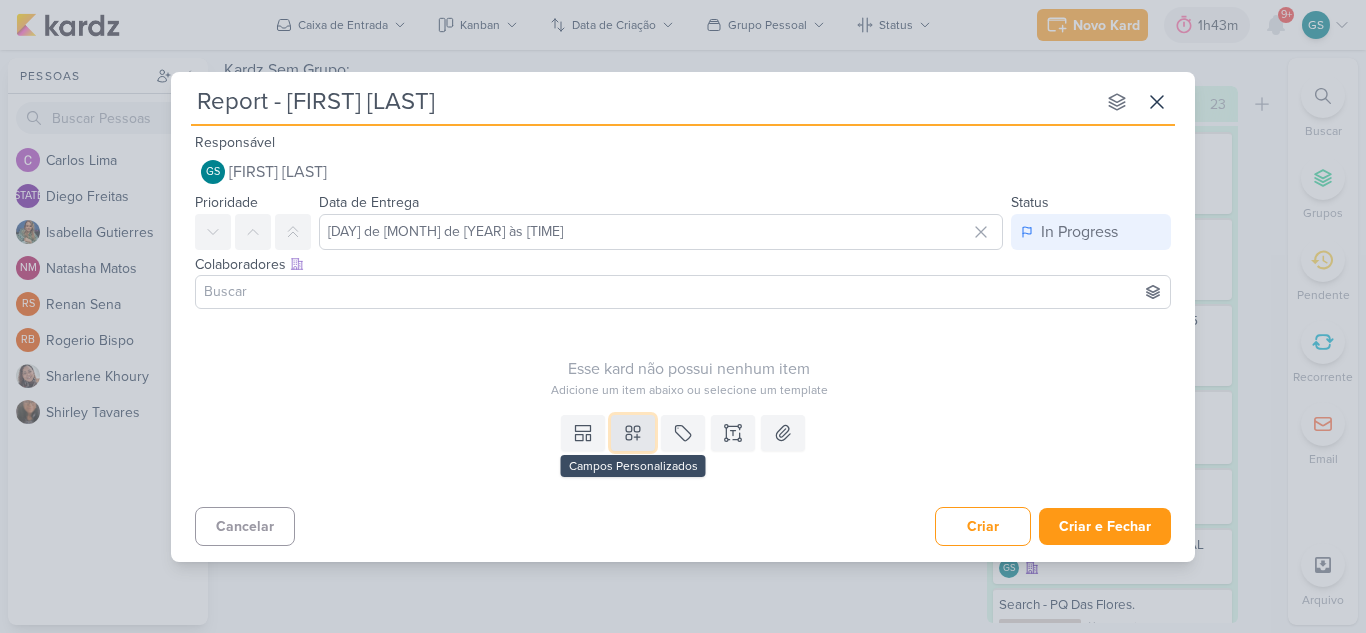 click at bounding box center [633, 433] 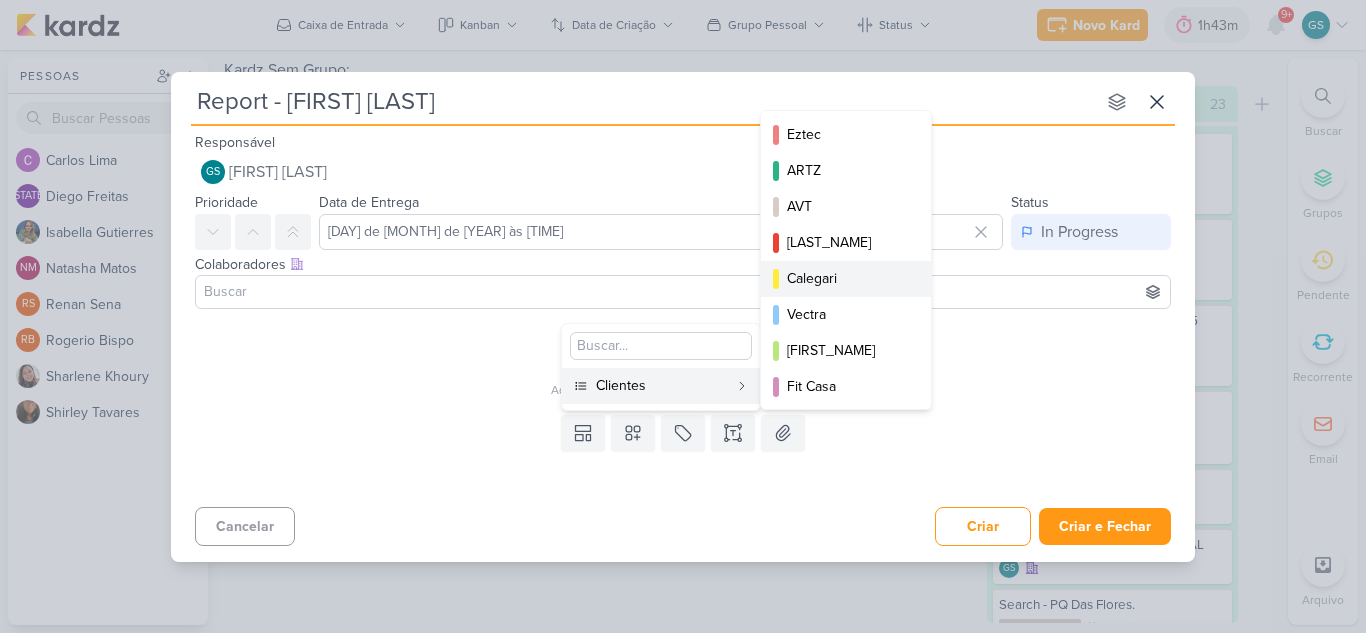 click on "Calegari" at bounding box center (847, 278) 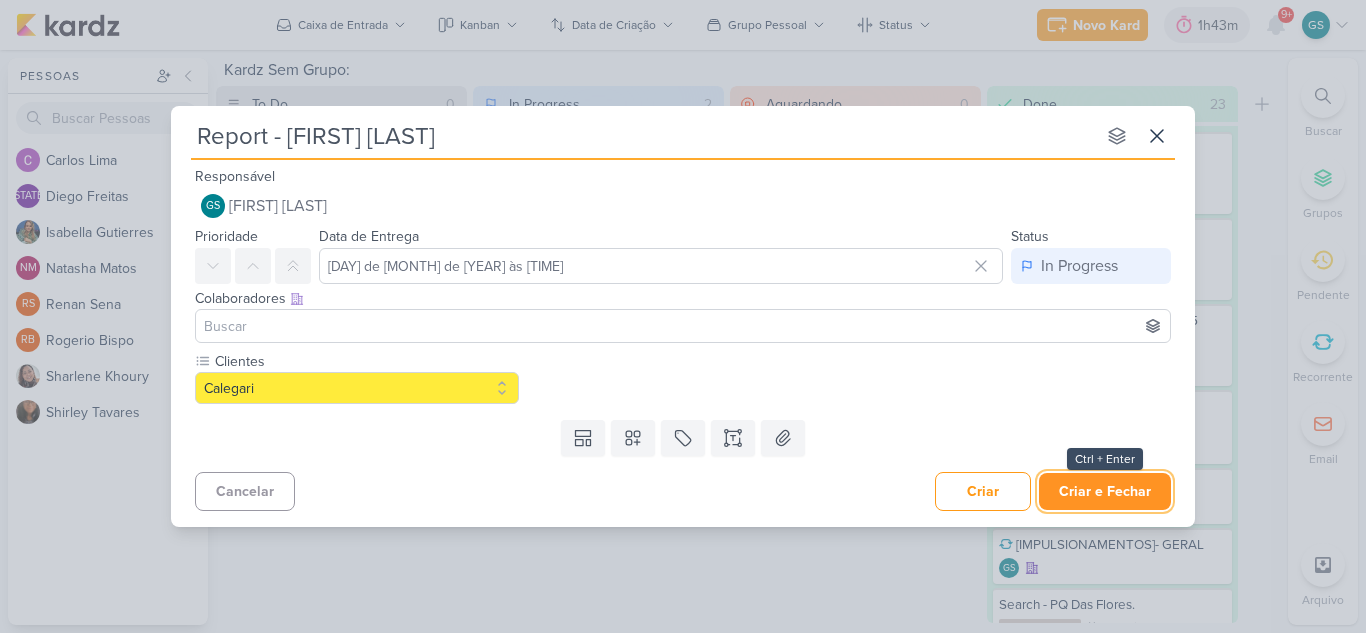 click on "Criar e Fechar" at bounding box center [1105, 491] 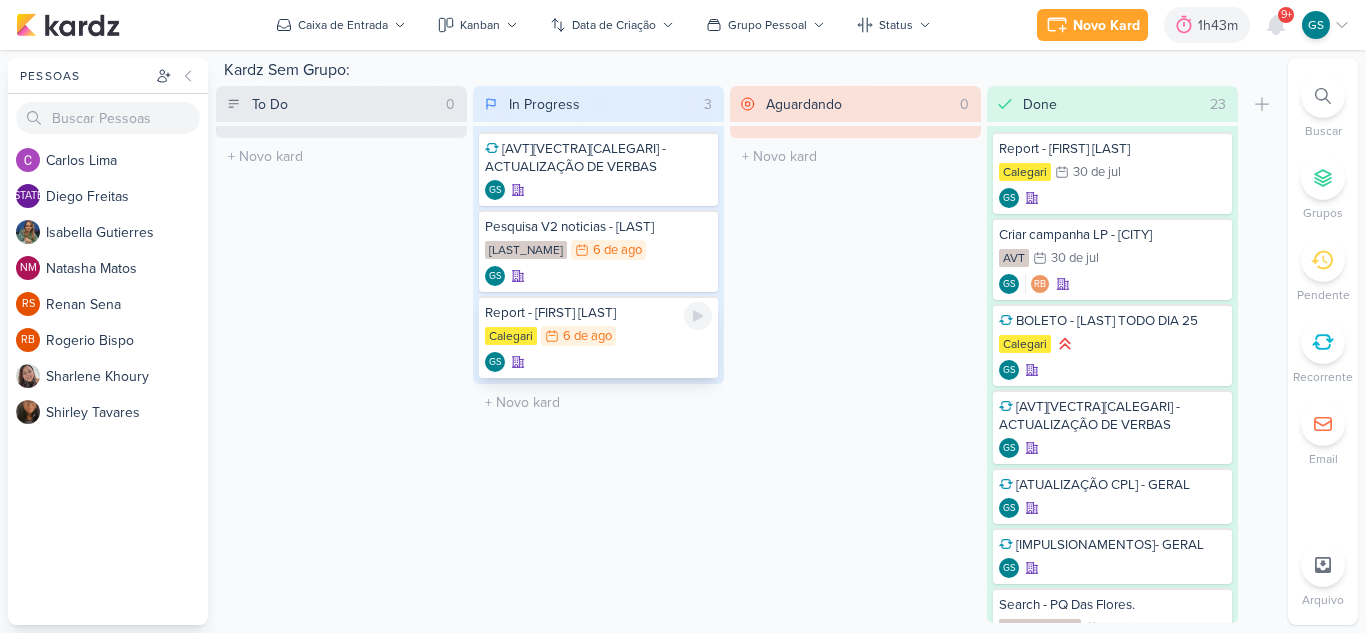 click 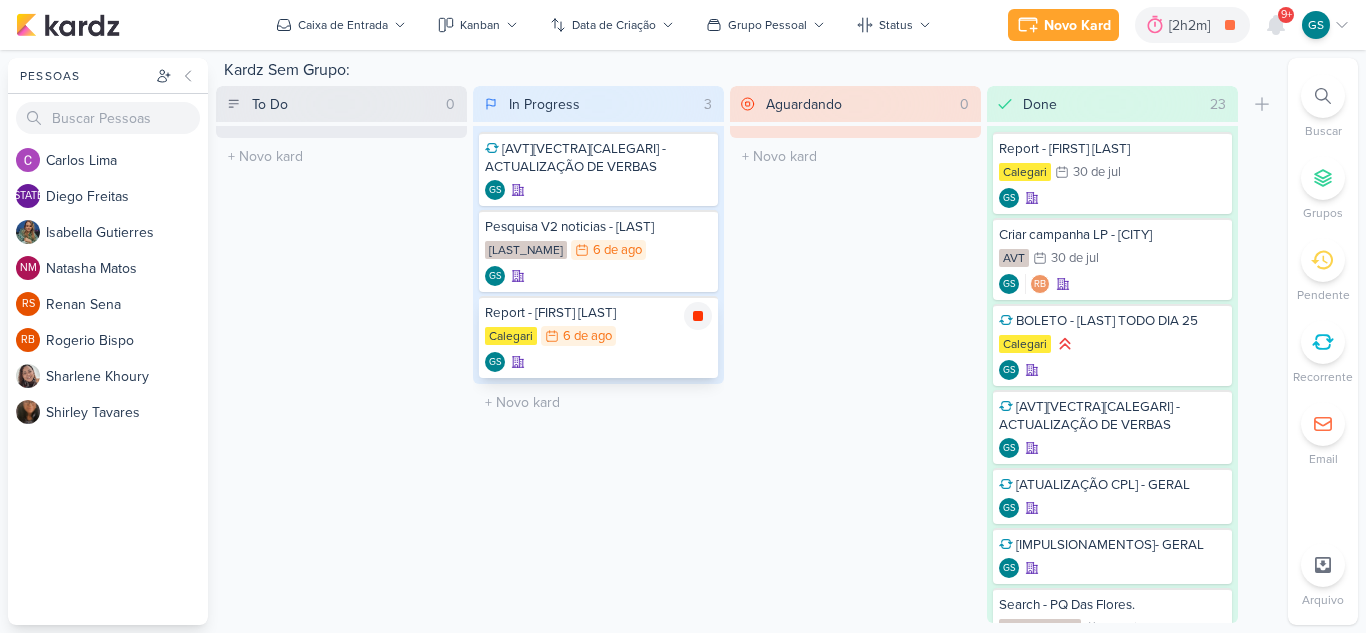 click 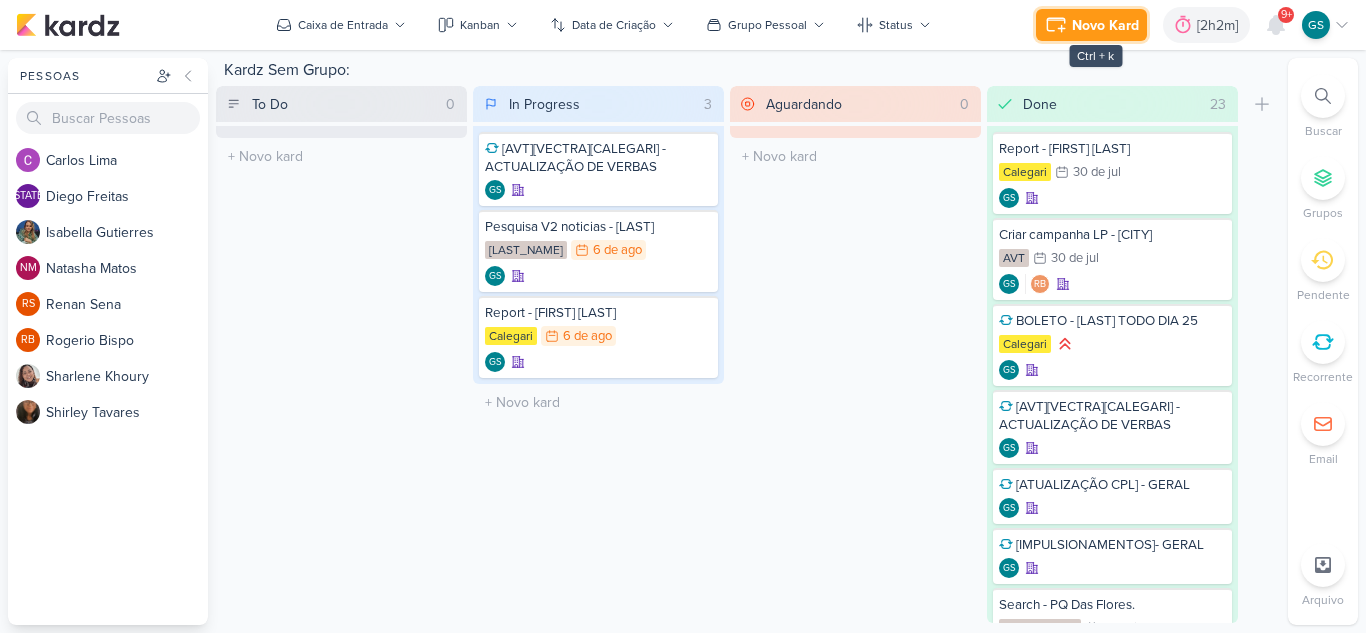 click on "Novo Kard" at bounding box center (1105, 25) 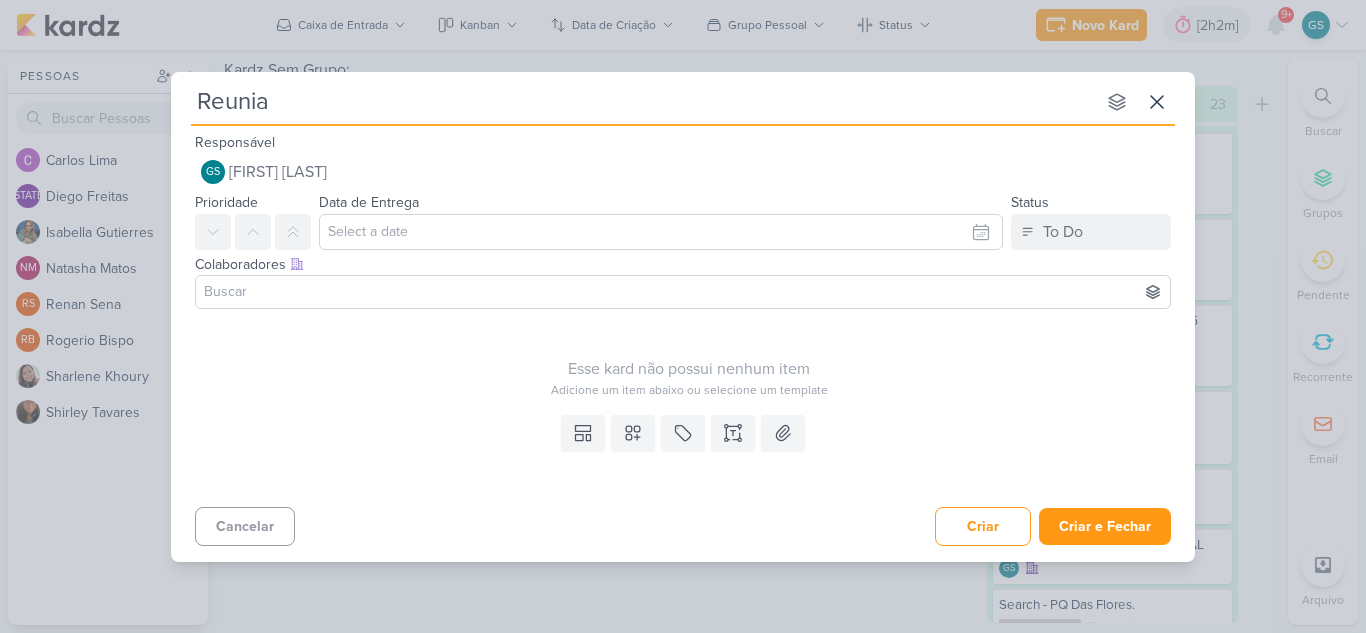 type on "Reuniao" 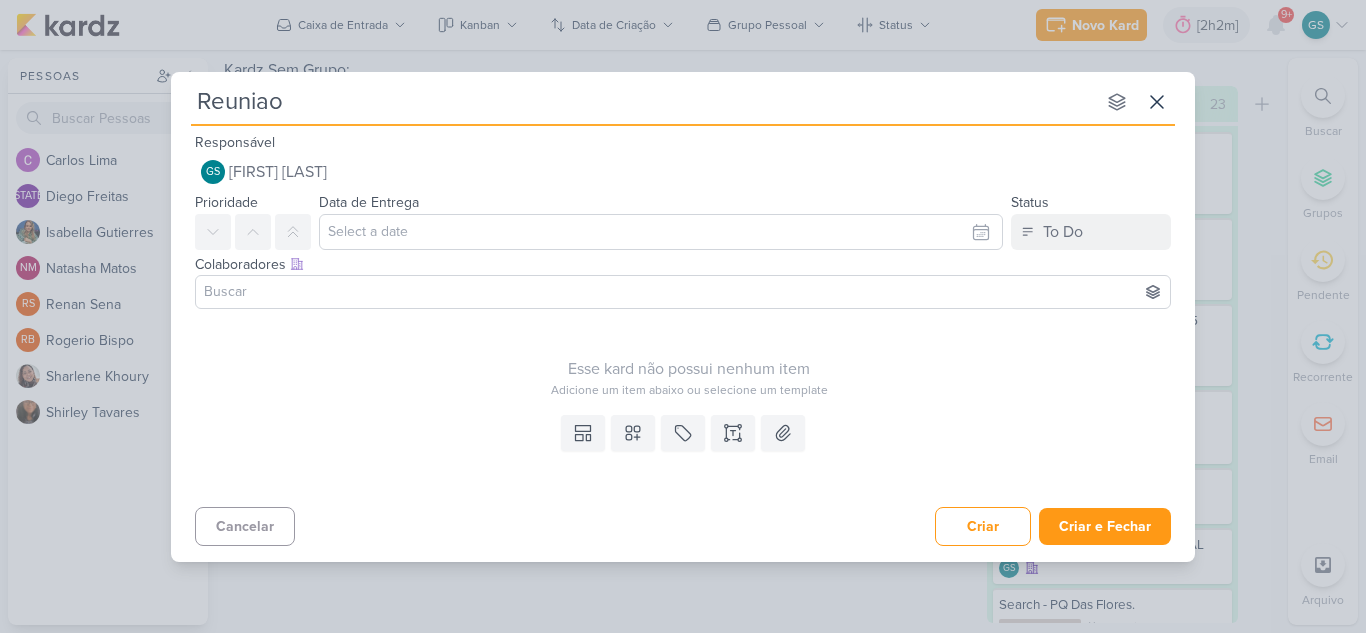 type 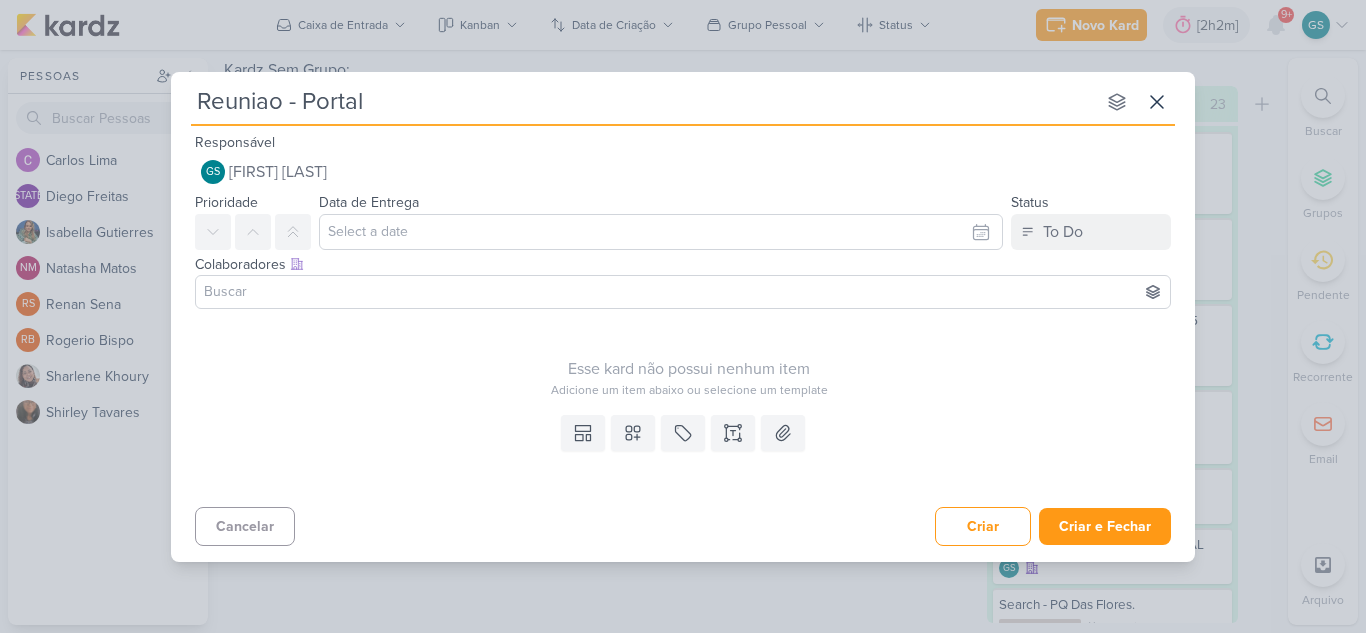 type on "Reuniao - Portal s" 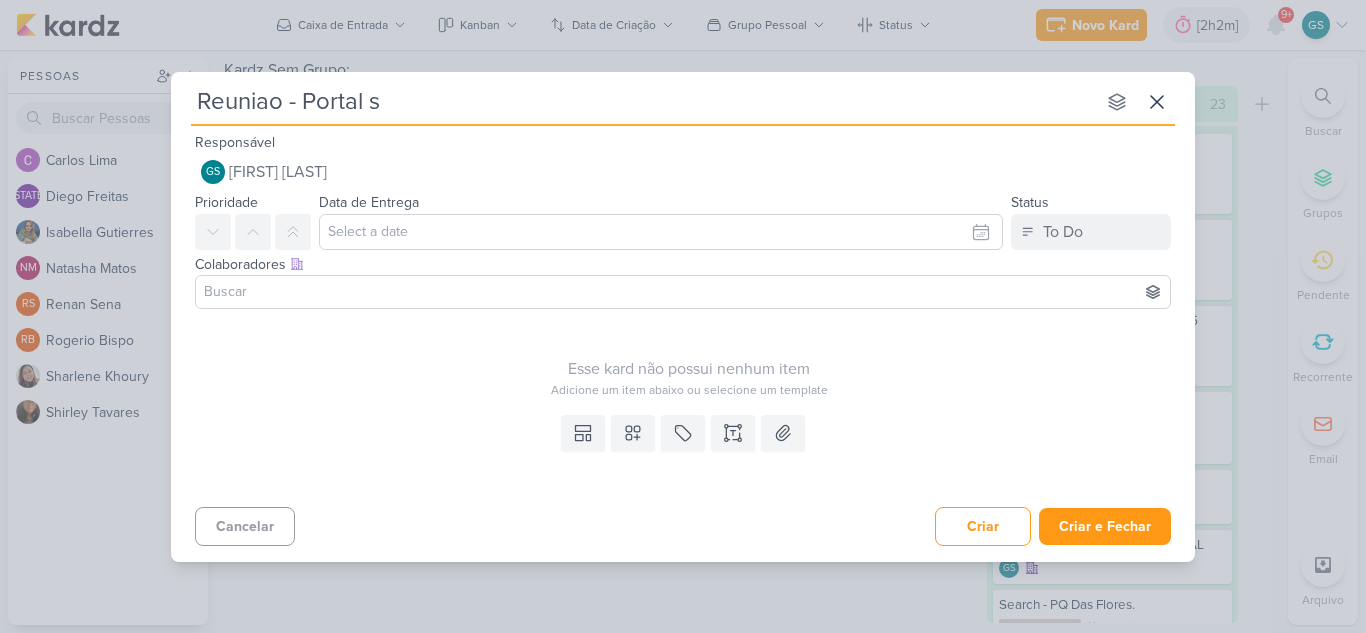 type 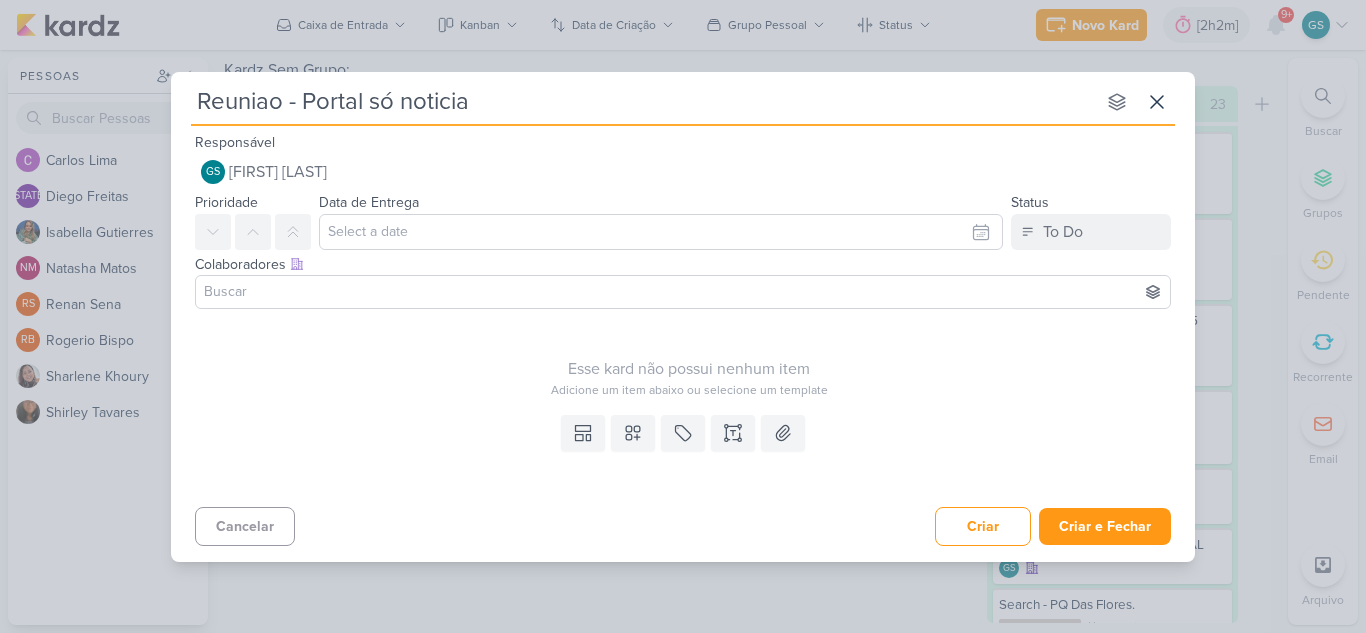type on "Reuniao - Portal só noticias" 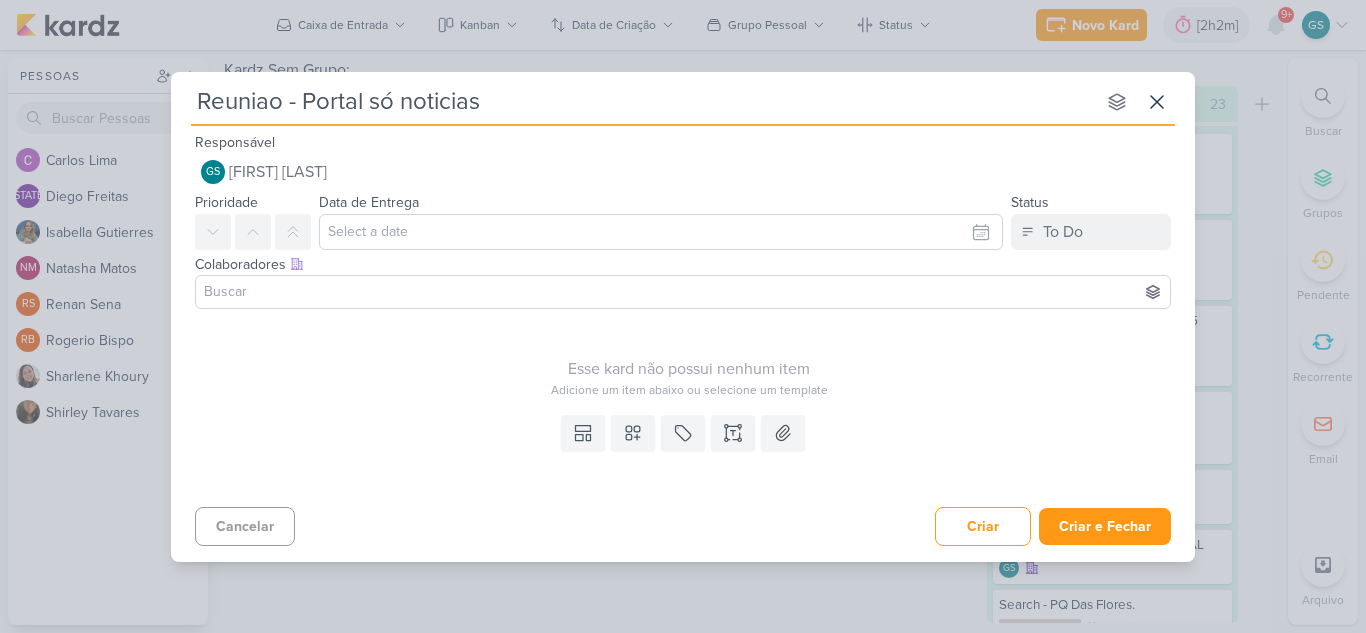 type 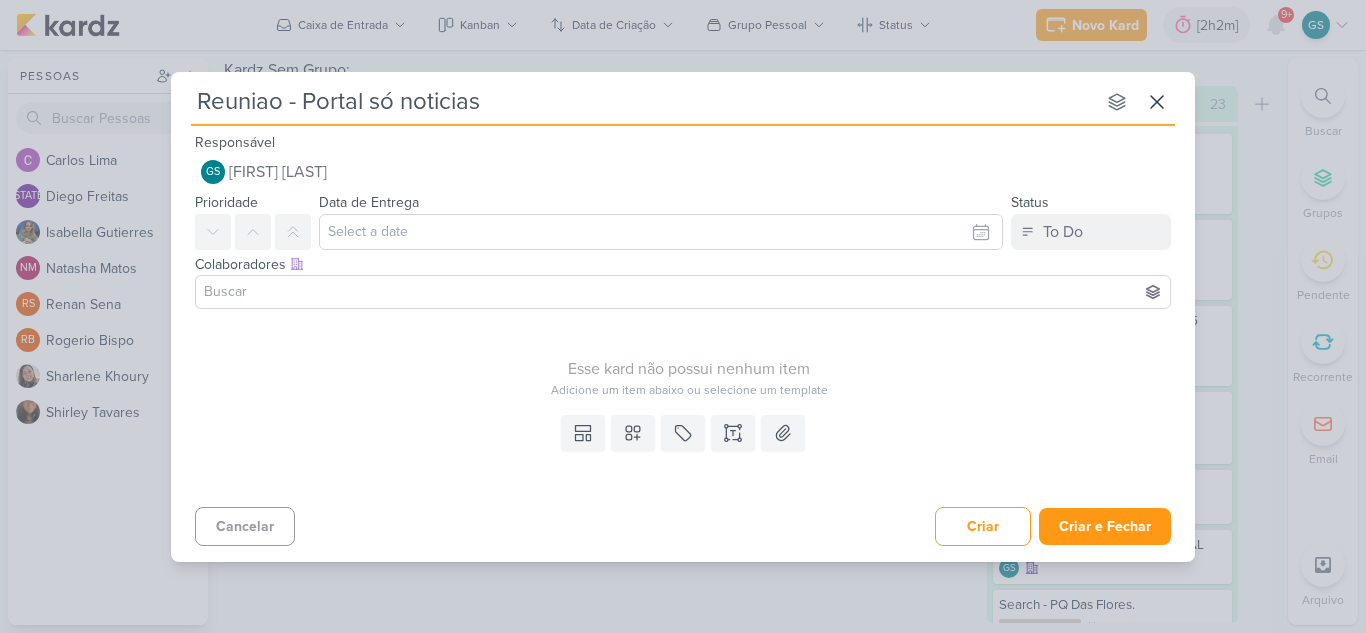 type on "Reuniao - Portal só noticias" 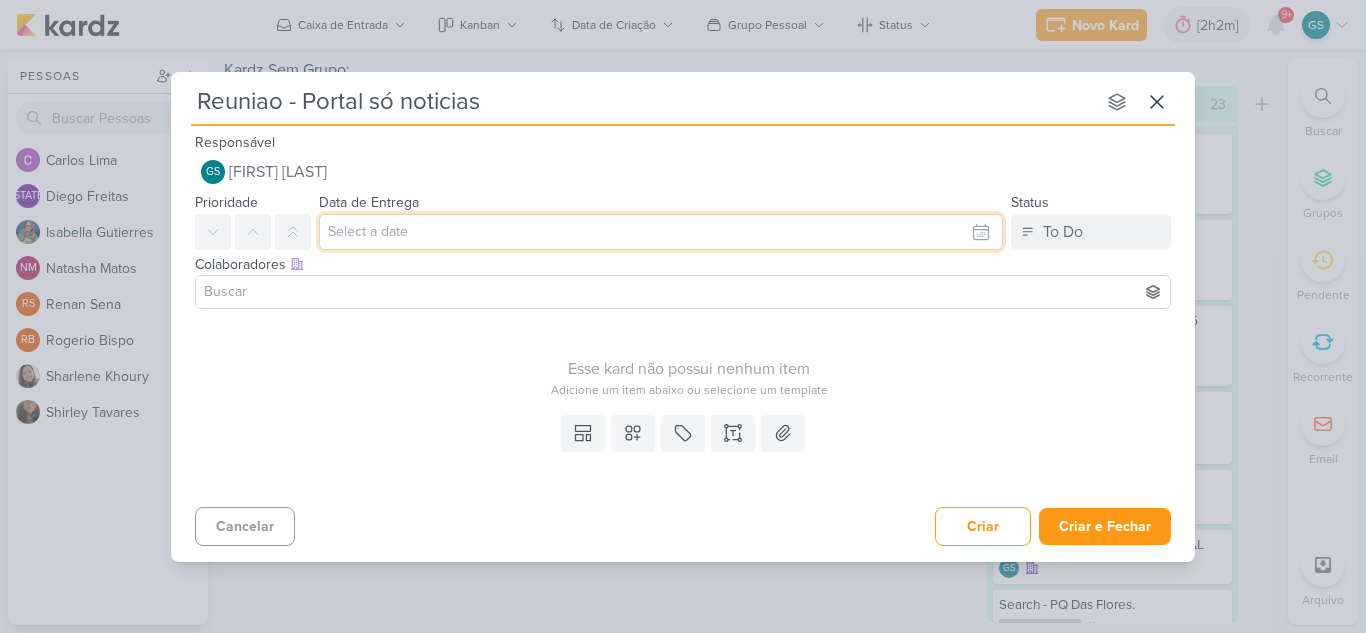 click at bounding box center [661, 232] 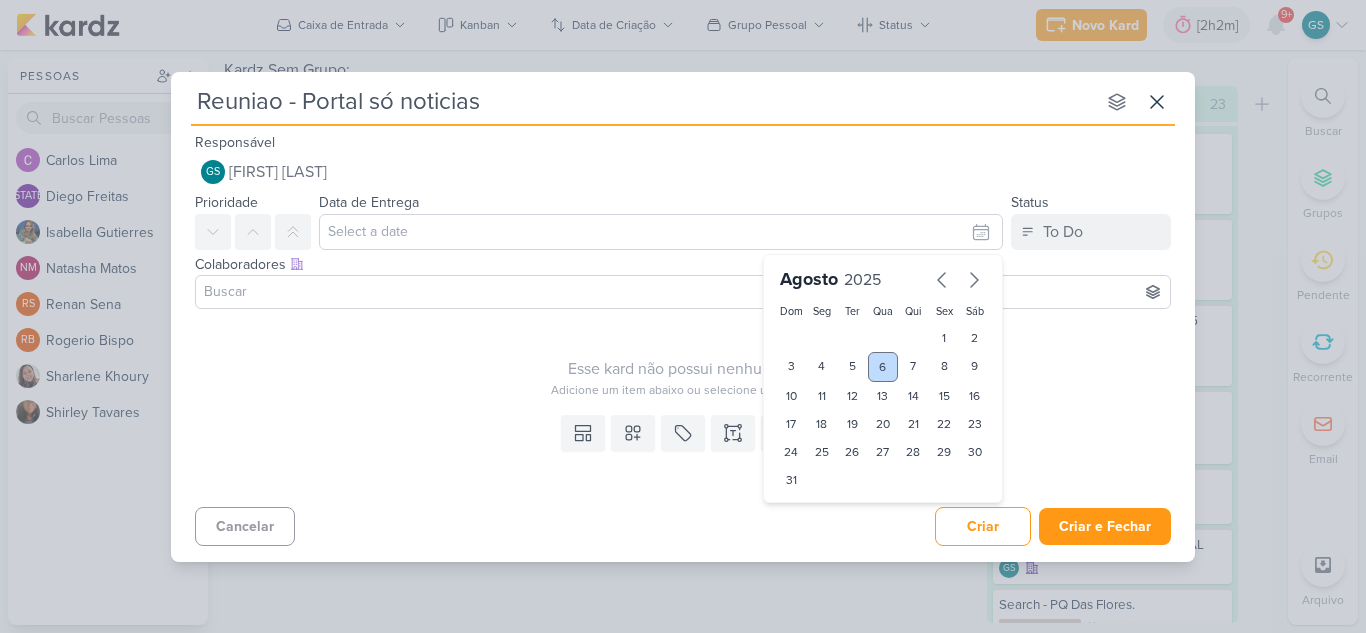 click on "6" at bounding box center [883, 367] 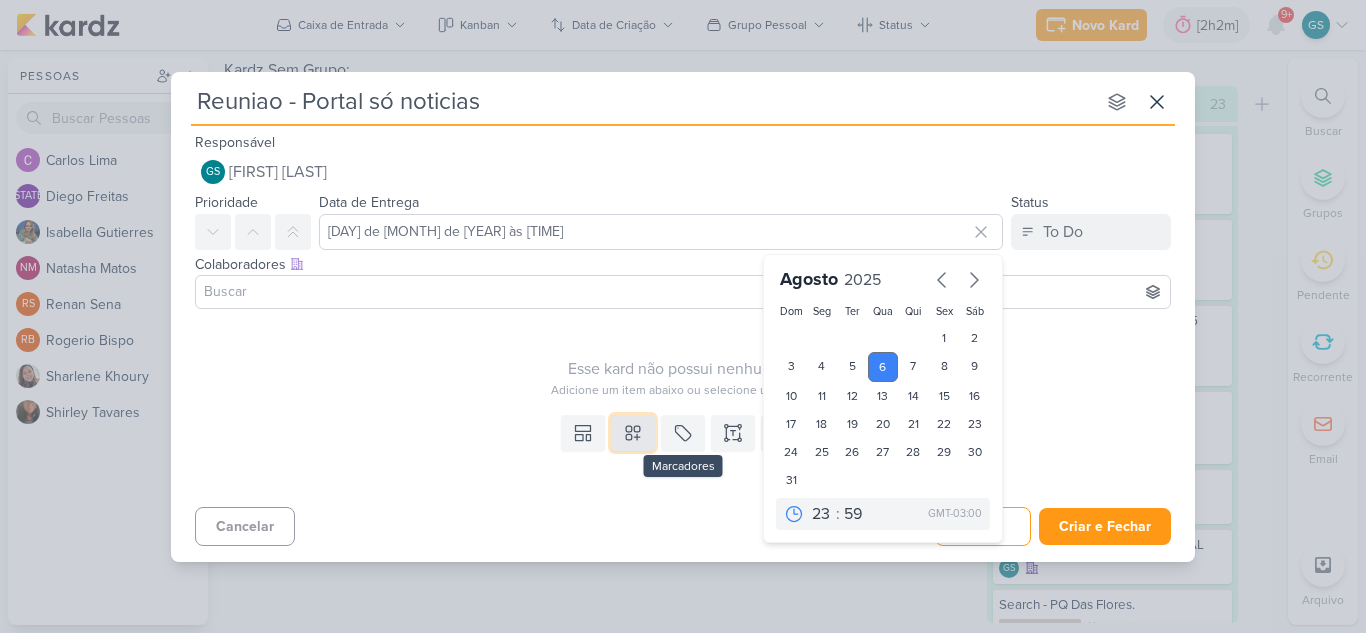 click 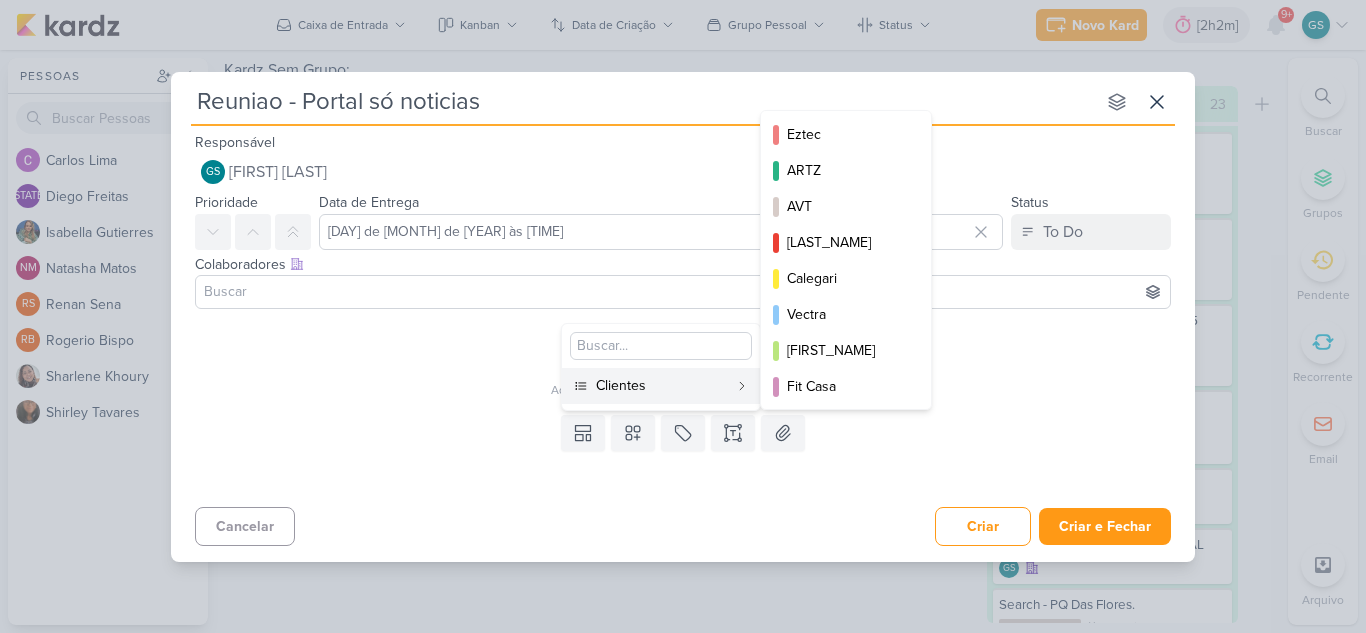 scroll, scrollTop: 290, scrollLeft: 0, axis: vertical 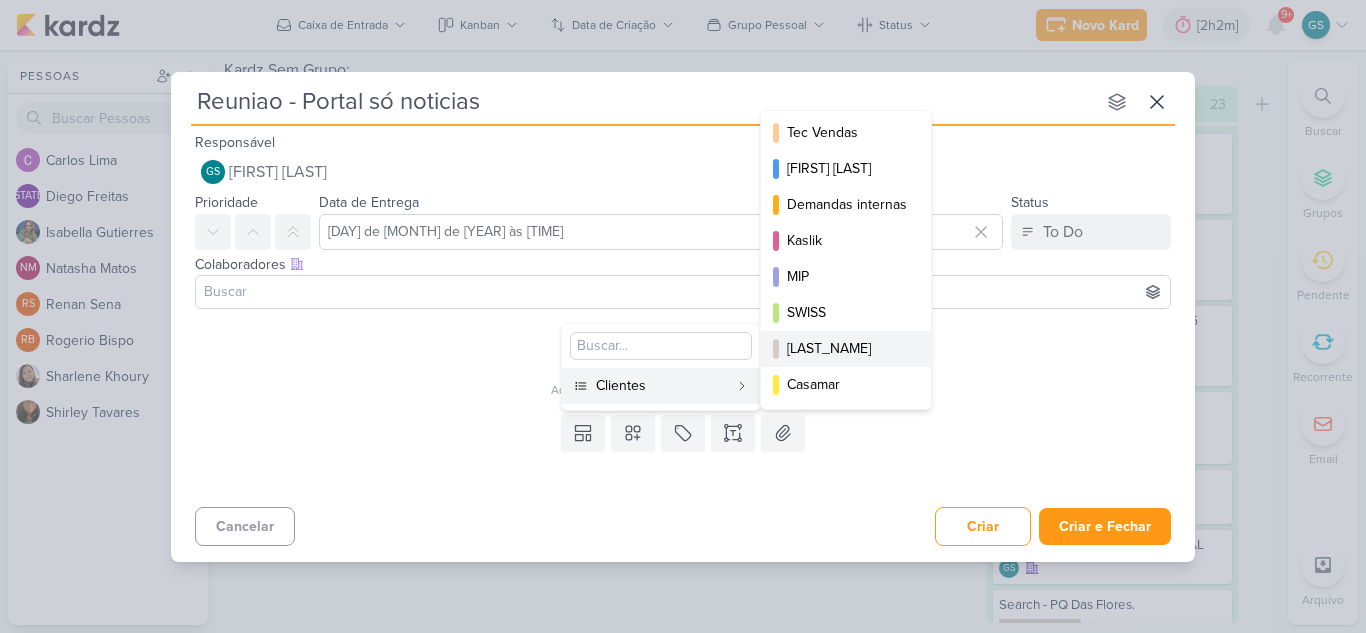 click on "[LAST_NAME]" at bounding box center (847, 348) 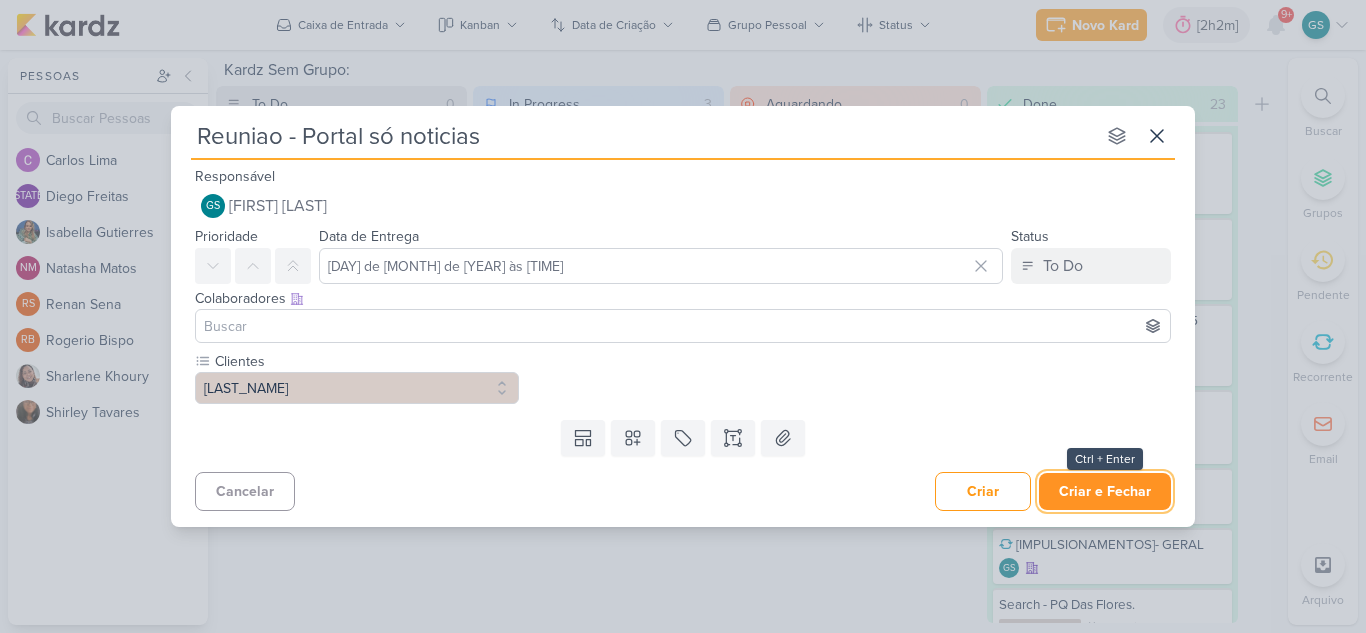 click on "Criar e Fechar" at bounding box center [1105, 491] 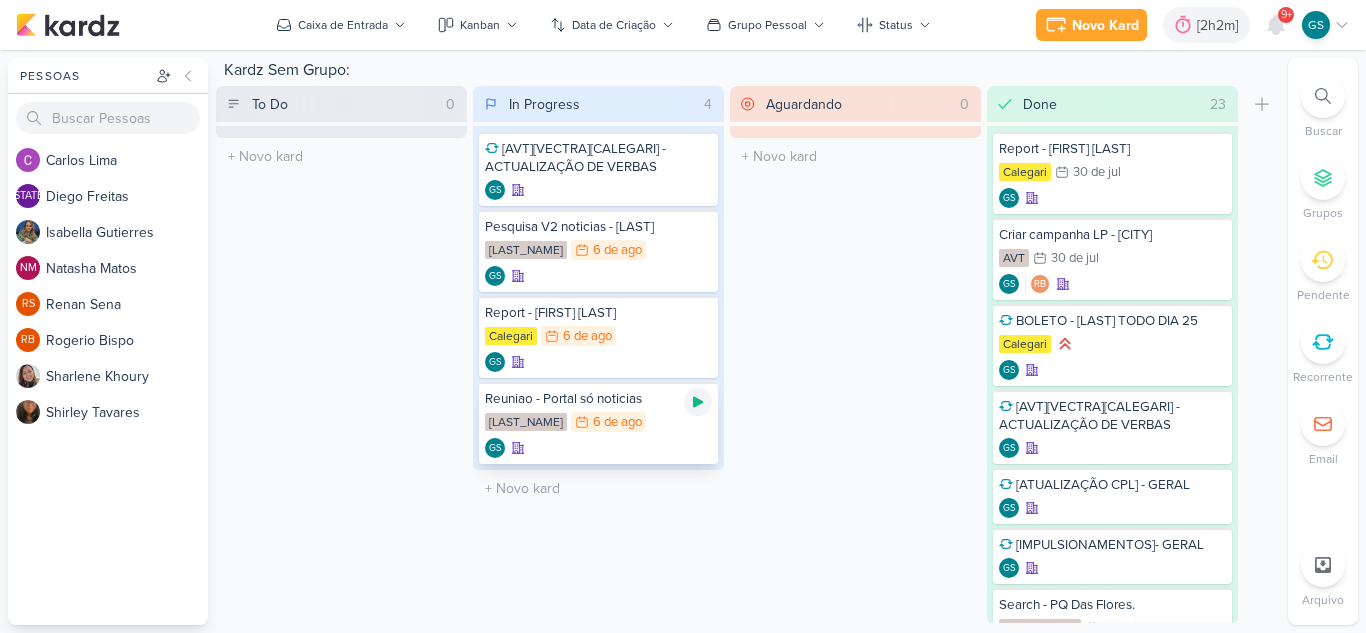 click 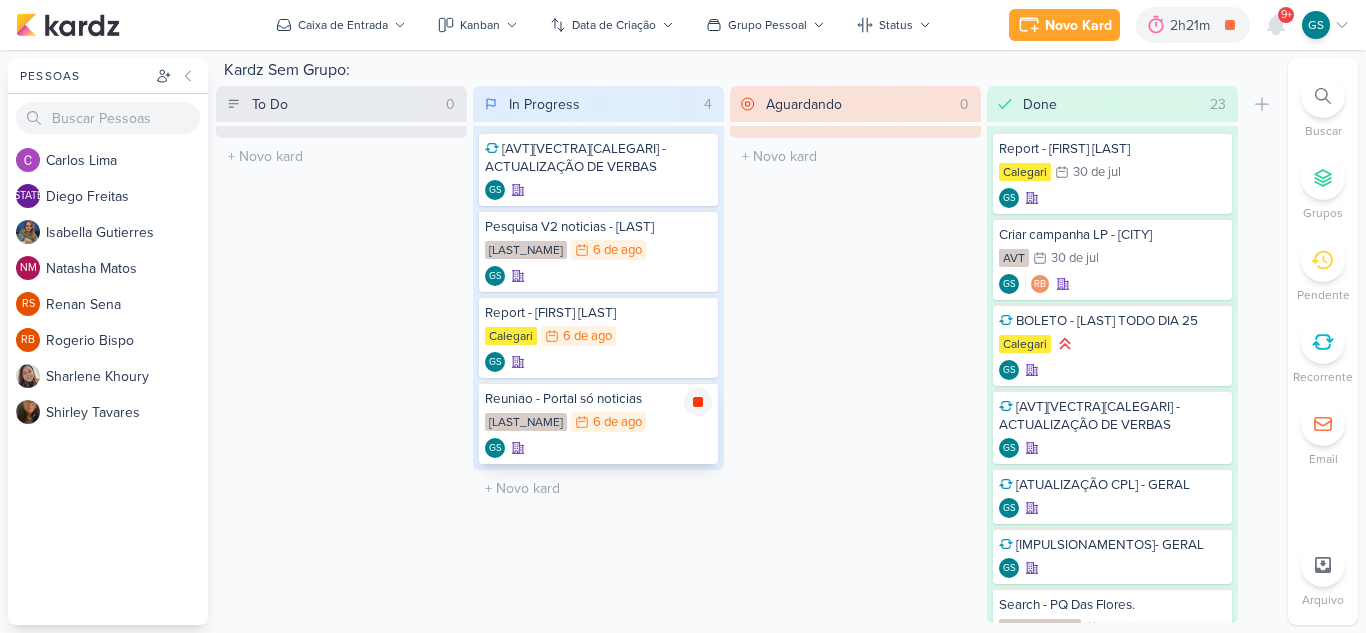 click 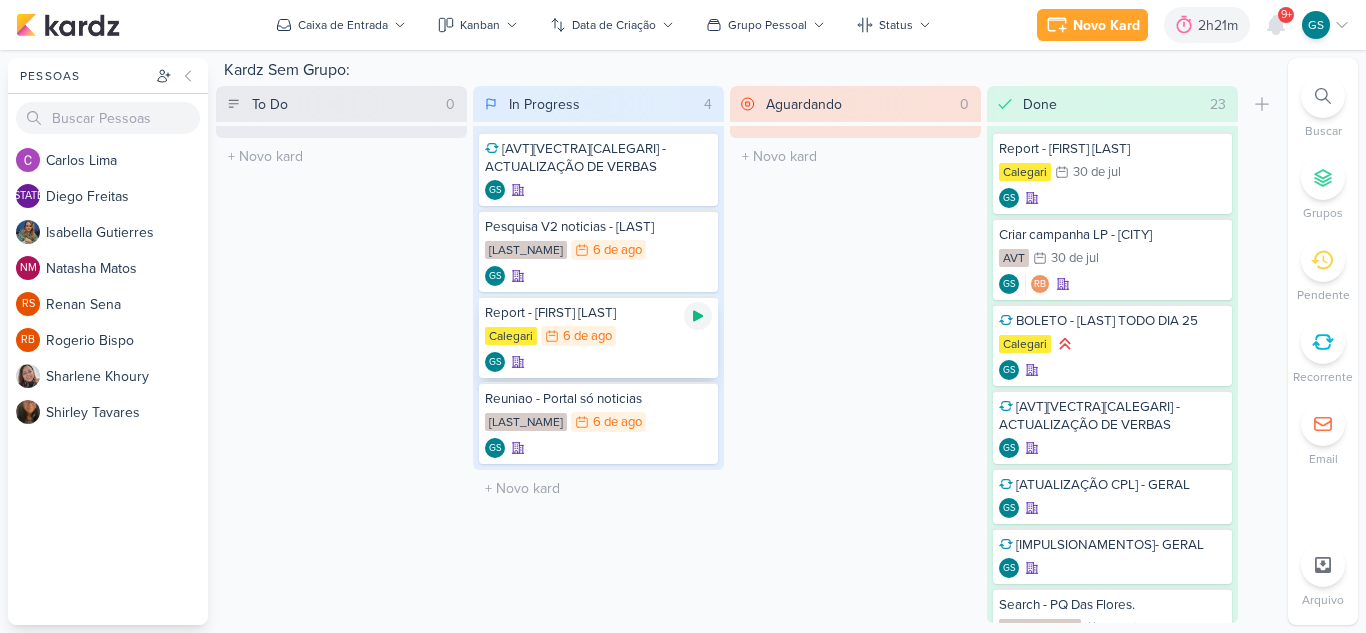 click 